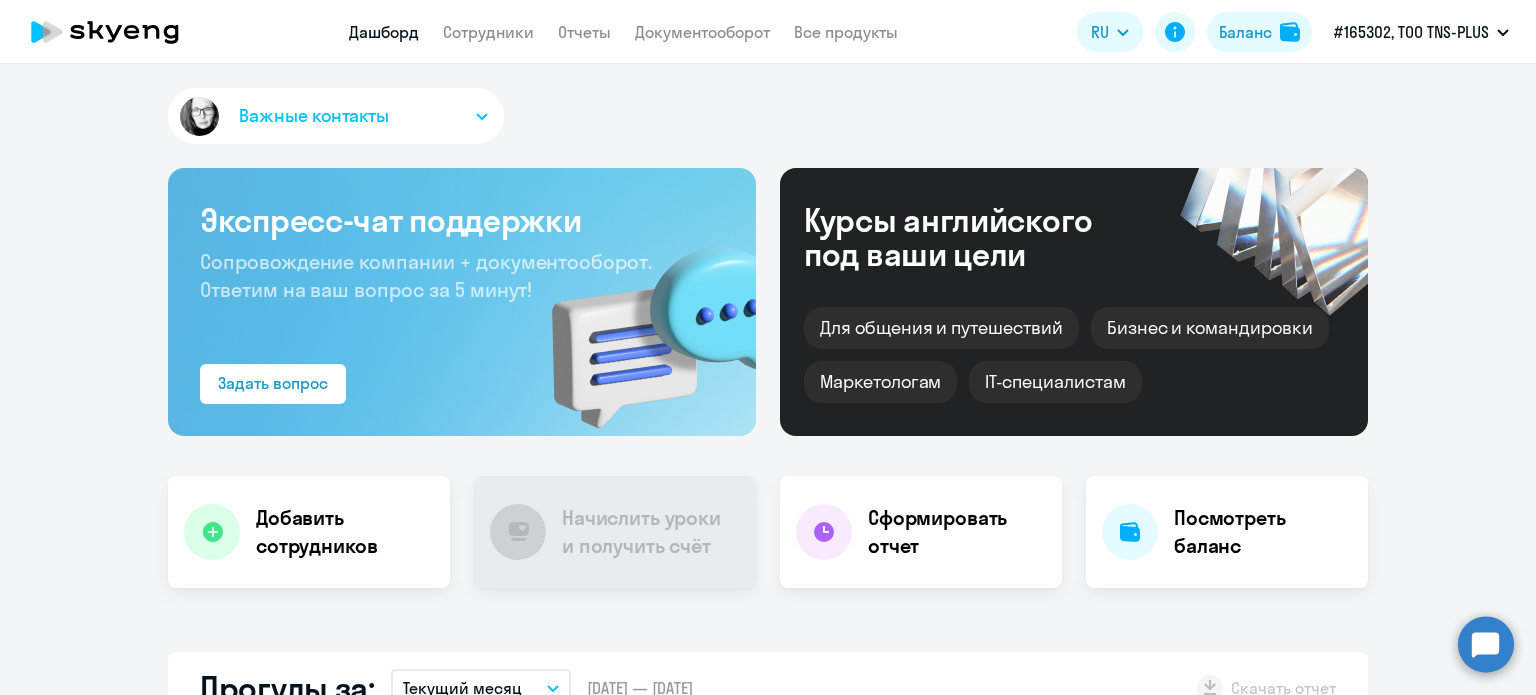 scroll, scrollTop: 0, scrollLeft: 0, axis: both 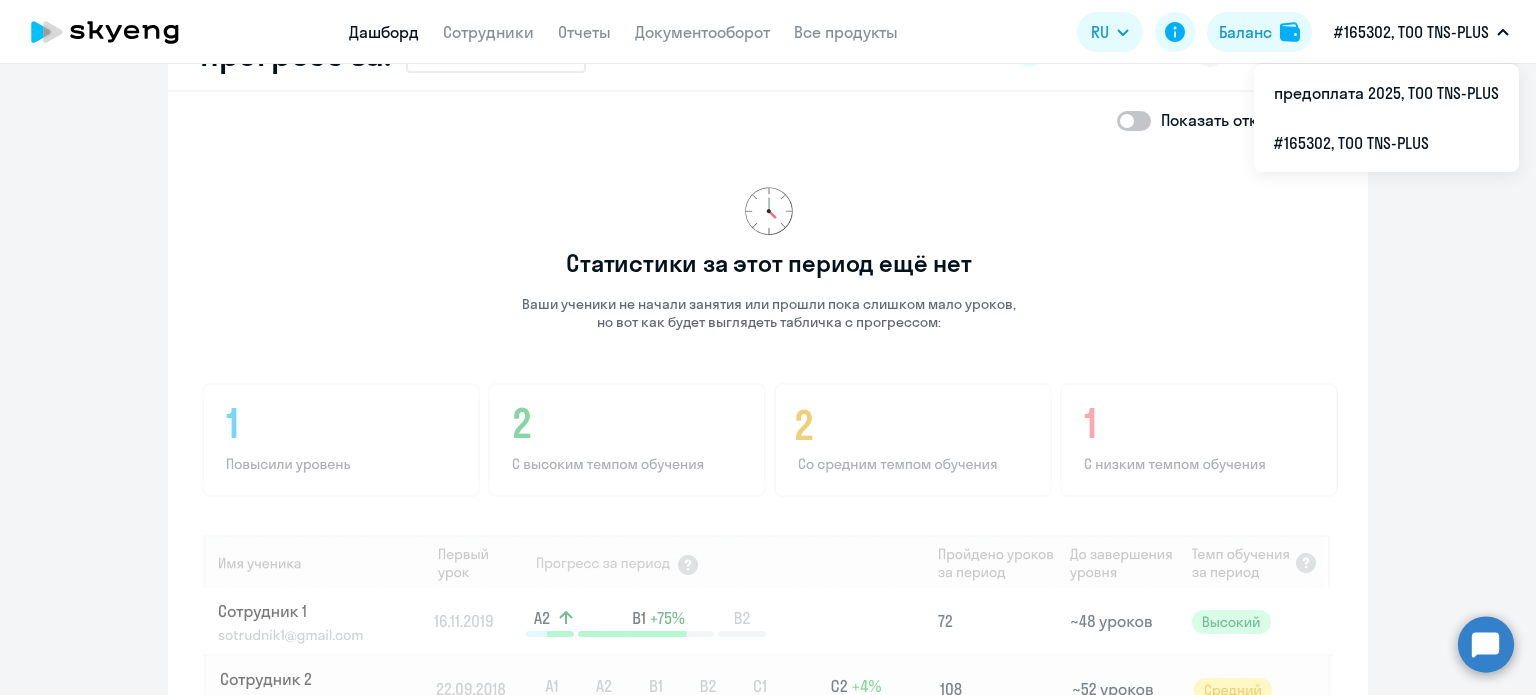 click on "#165302, ТОО TNS-PLUS" at bounding box center [1421, 32] 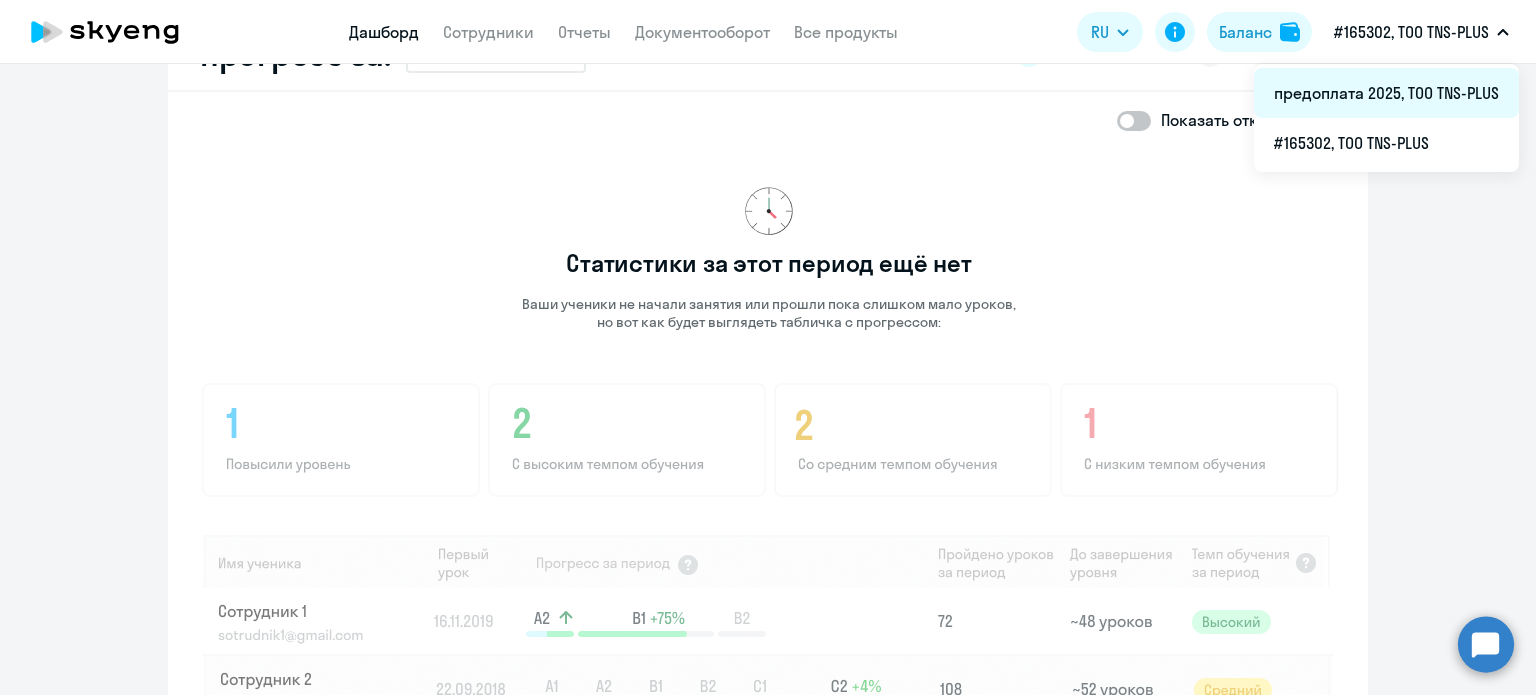 click on "предоплата 2025, ТОО TNS-PLUS" at bounding box center [1386, 93] 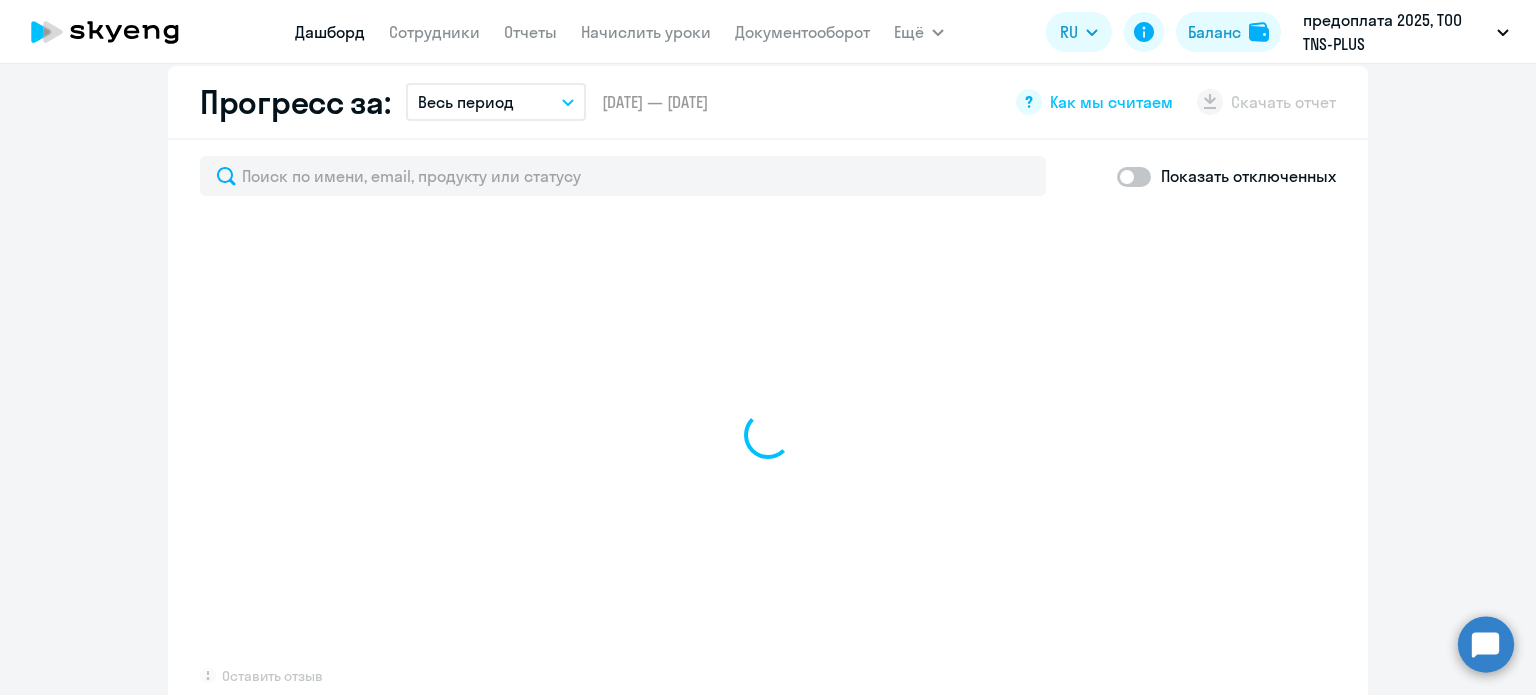 scroll, scrollTop: 1247, scrollLeft: 0, axis: vertical 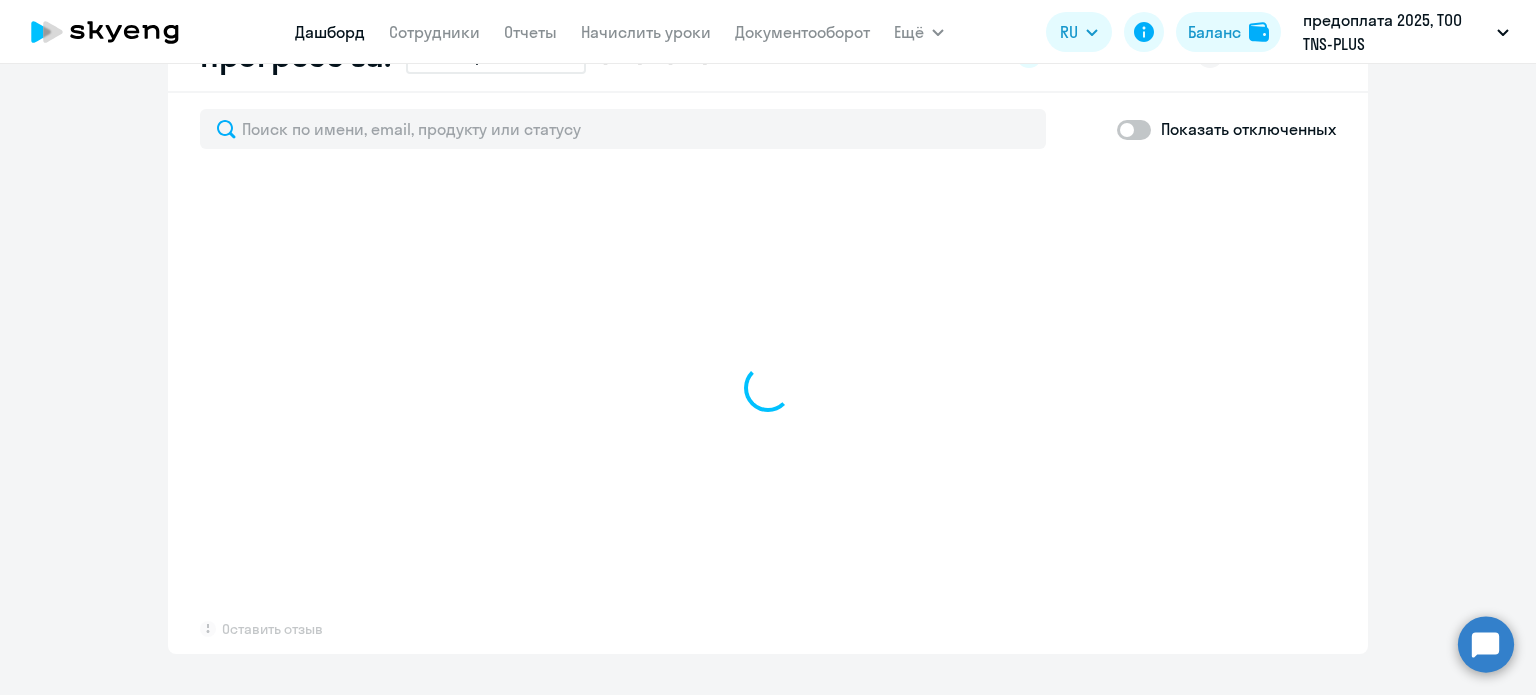 select on "30" 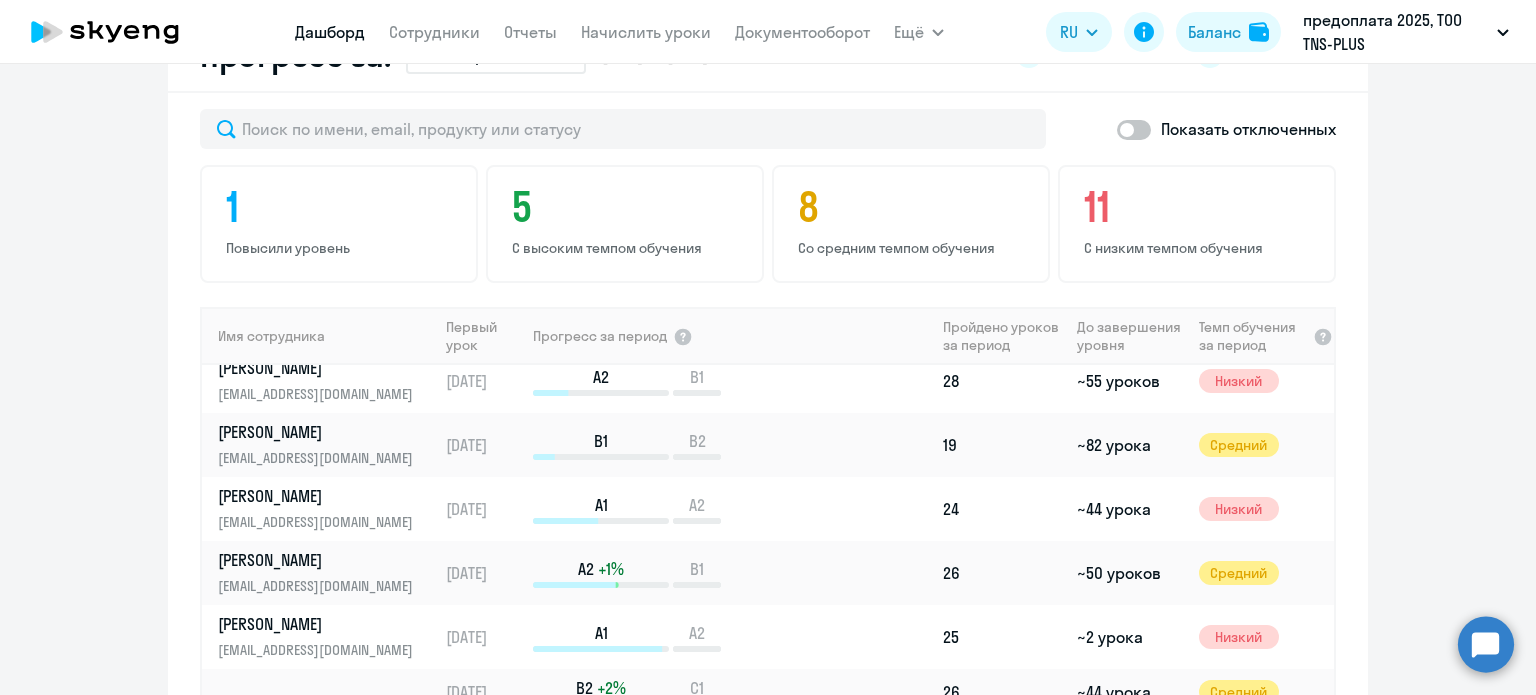scroll, scrollTop: 700, scrollLeft: 0, axis: vertical 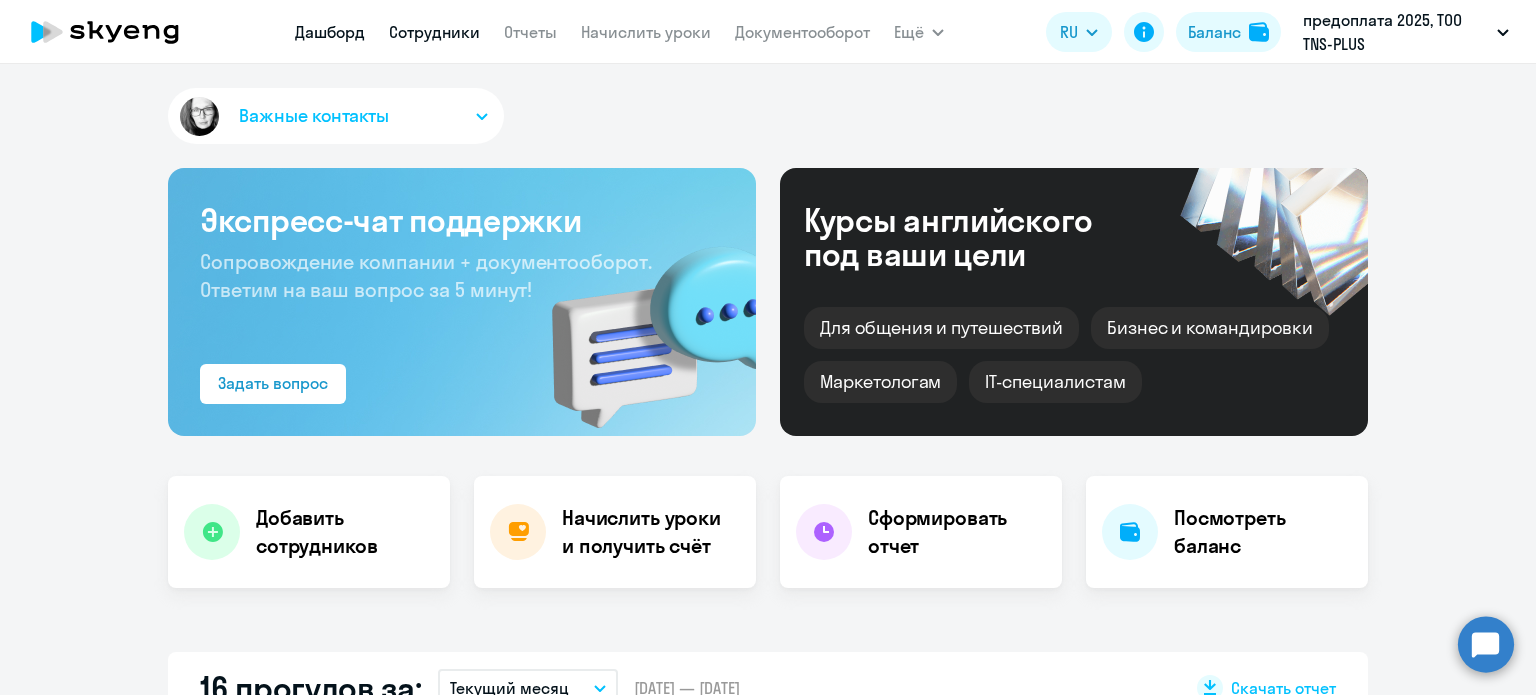 click on "Сотрудники" at bounding box center [434, 32] 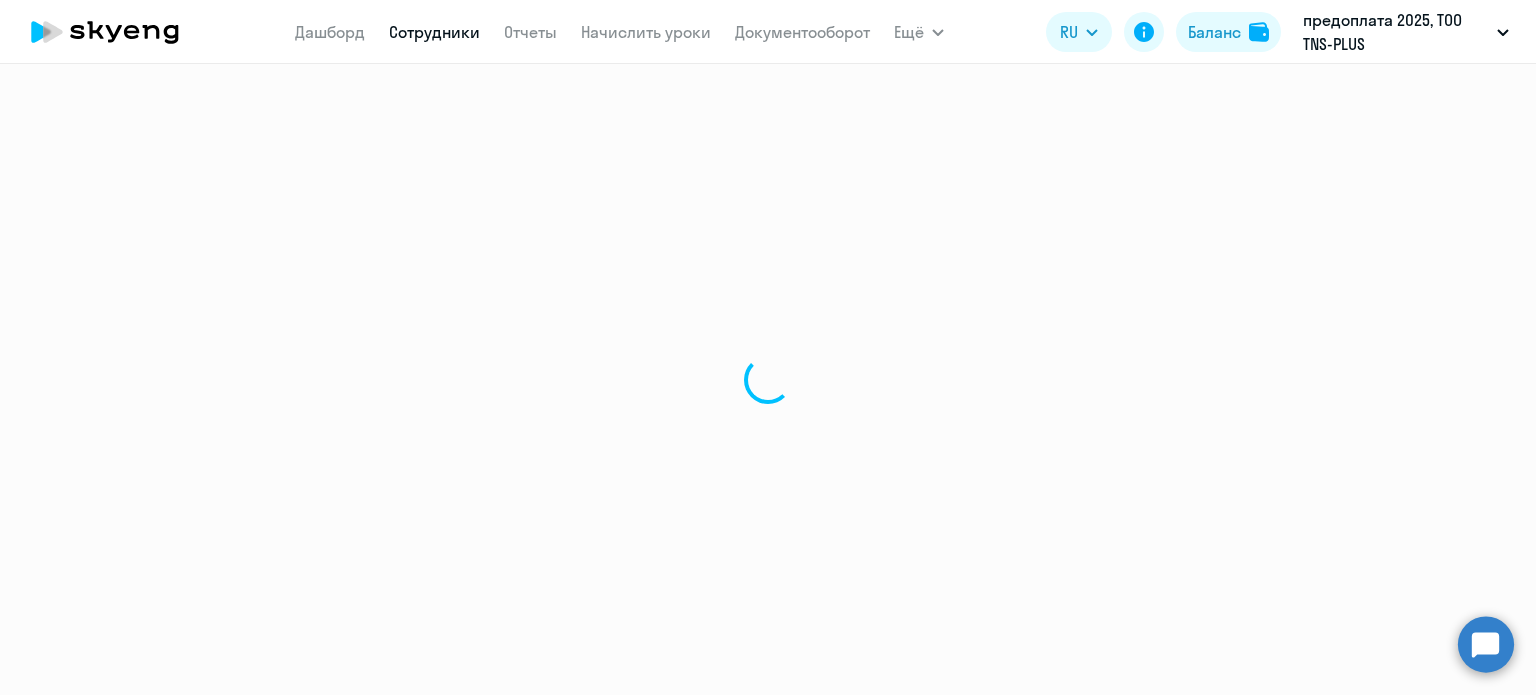 select on "30" 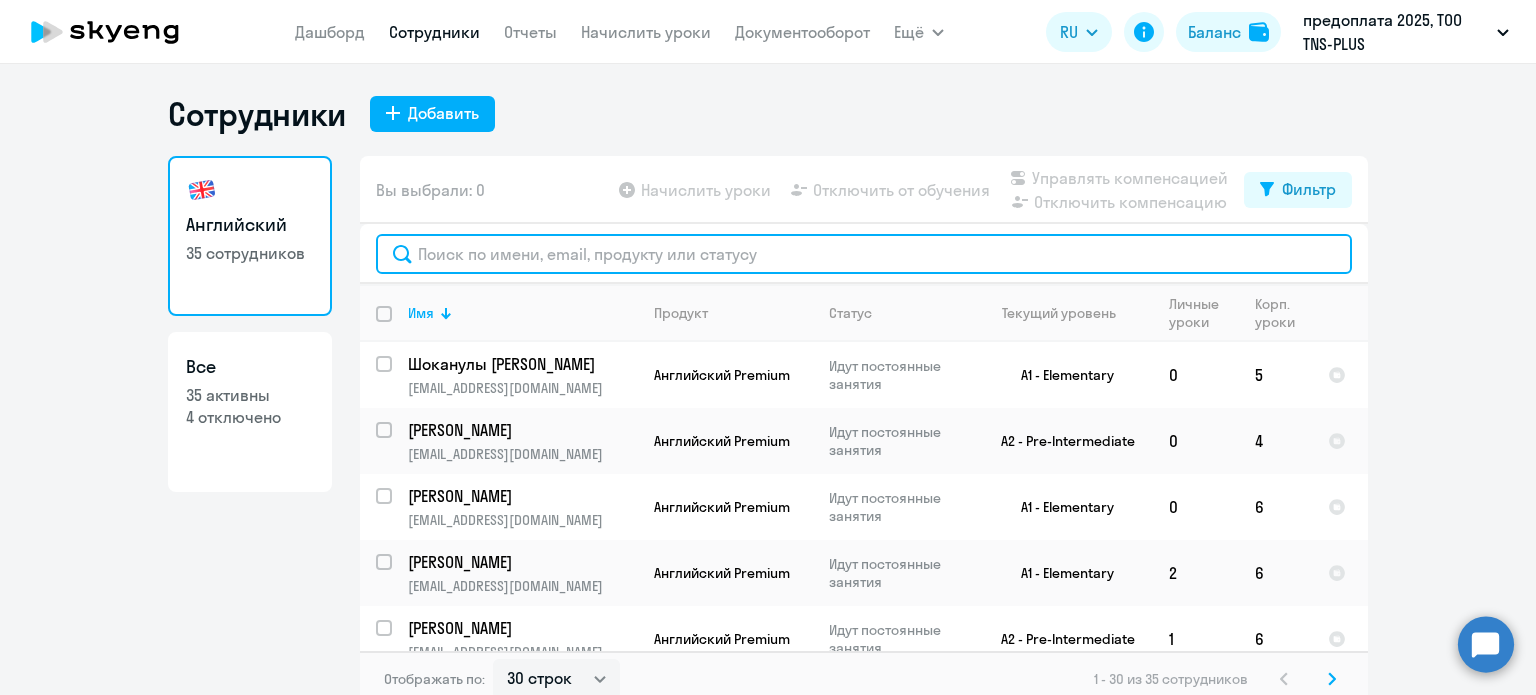 click 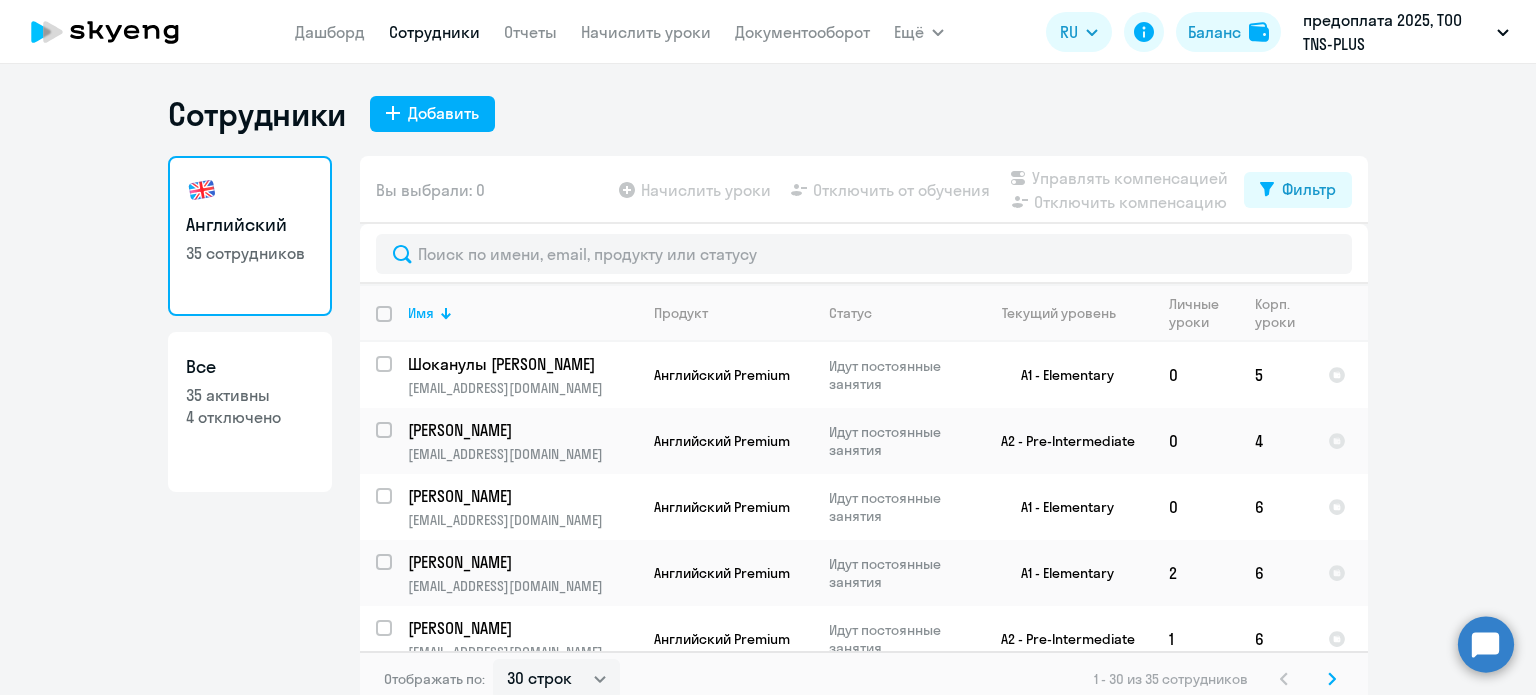 click on "Сотрудники
Добавить   Английский   35 сотрудников  Все  35 активны   4 отключено   Вы выбрали: 0
Начислить уроки
Отключить от обучения
Управлять компенсацией
Отключить компенсацию
Фильтр
Имя   Продукт   Статус   Текущий уровень   Личные уроки   Корп. уроки  Шоканулы [PERSON_NAME] [EMAIL_ADDRESS][DOMAIN_NAME] Английский Premium Идут постоянные занятия A1 - Elementary  0   5
[PERSON_NAME] [PERSON_NAME][EMAIL_ADDRESS][DOMAIN_NAME] Английский Premium Идут постоянные занятия A2 - Pre-Intermediate  0   4
[PERSON_NAME] [EMAIL_ADDRESS][DOMAIN_NAME] Английский Premium Идут постоянные занятия A1 - Elementary  0   6
[PERSON_NAME] [PERSON_NAME][EMAIL_ADDRESS][DOMAIN_NAME]  2   6" 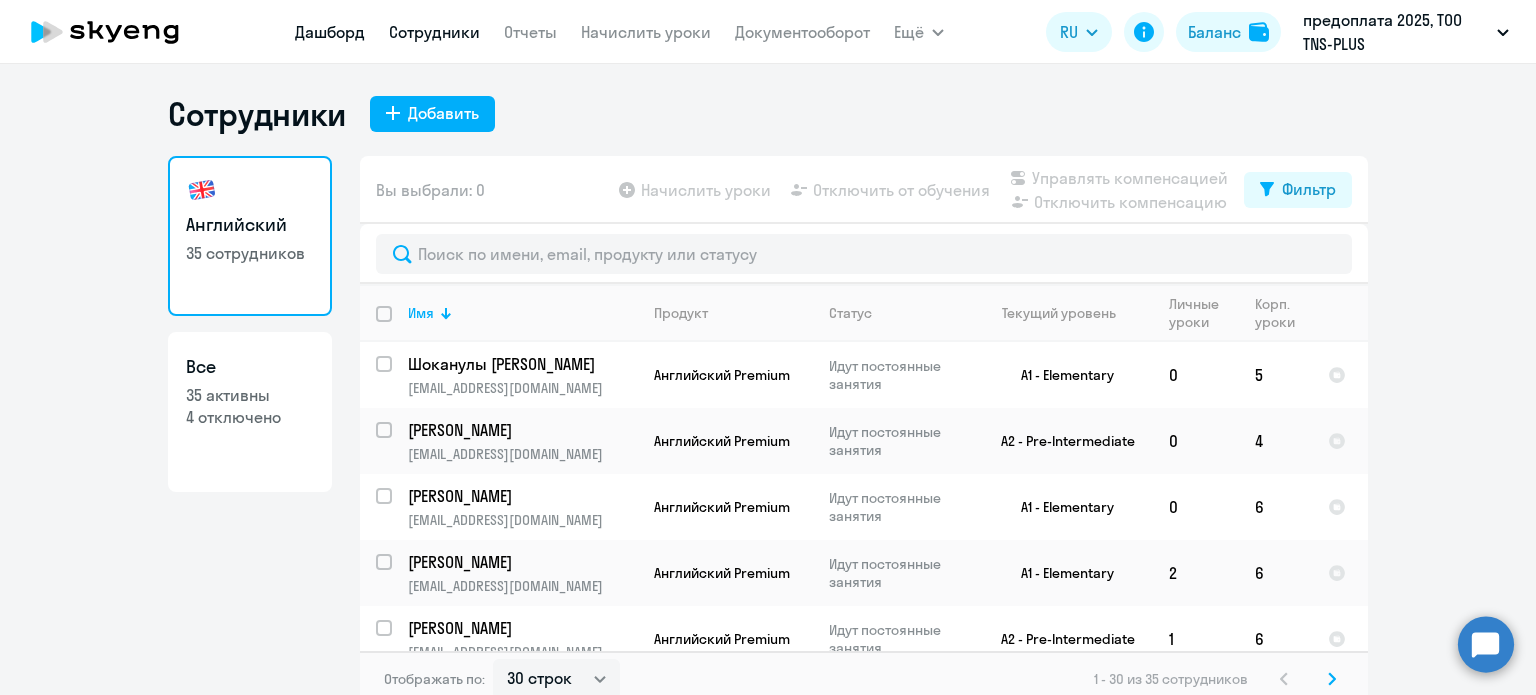click on "Дашборд" at bounding box center (330, 32) 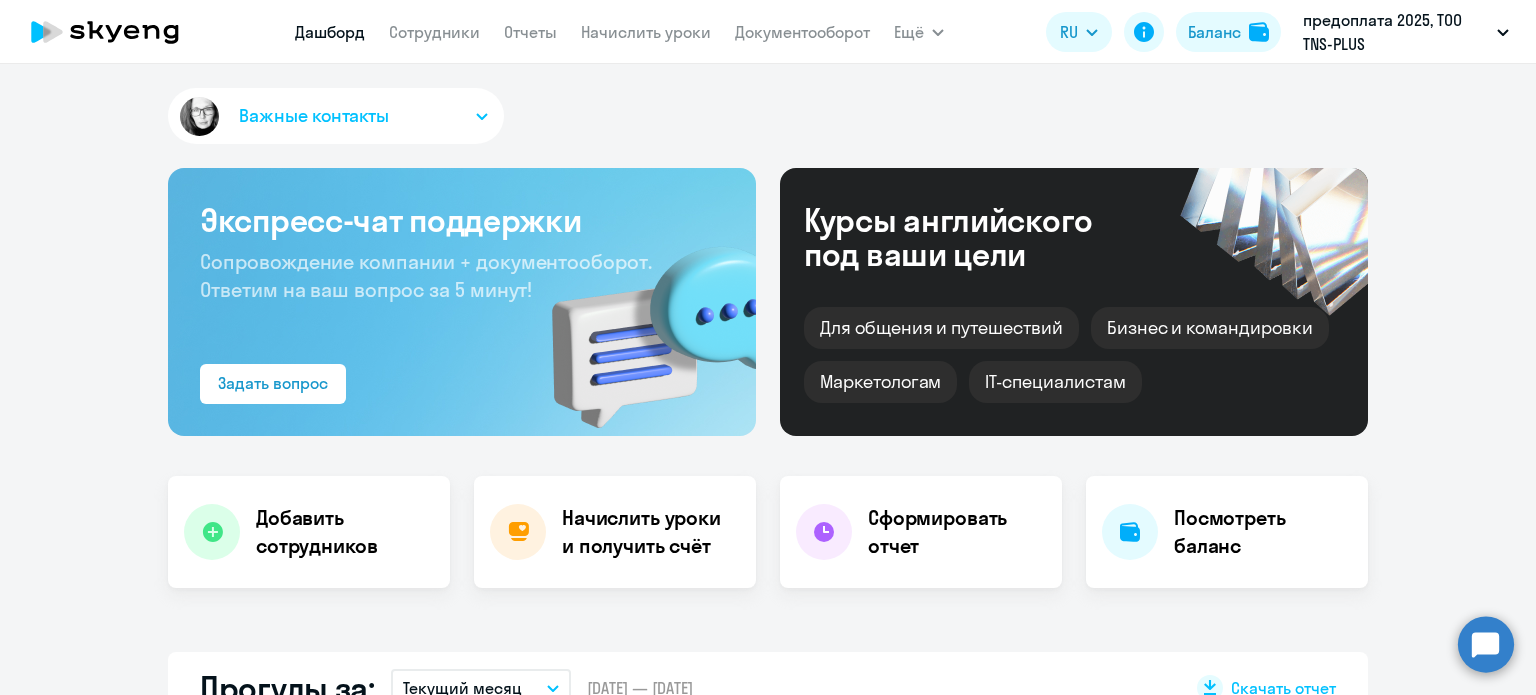 scroll, scrollTop: 600, scrollLeft: 0, axis: vertical 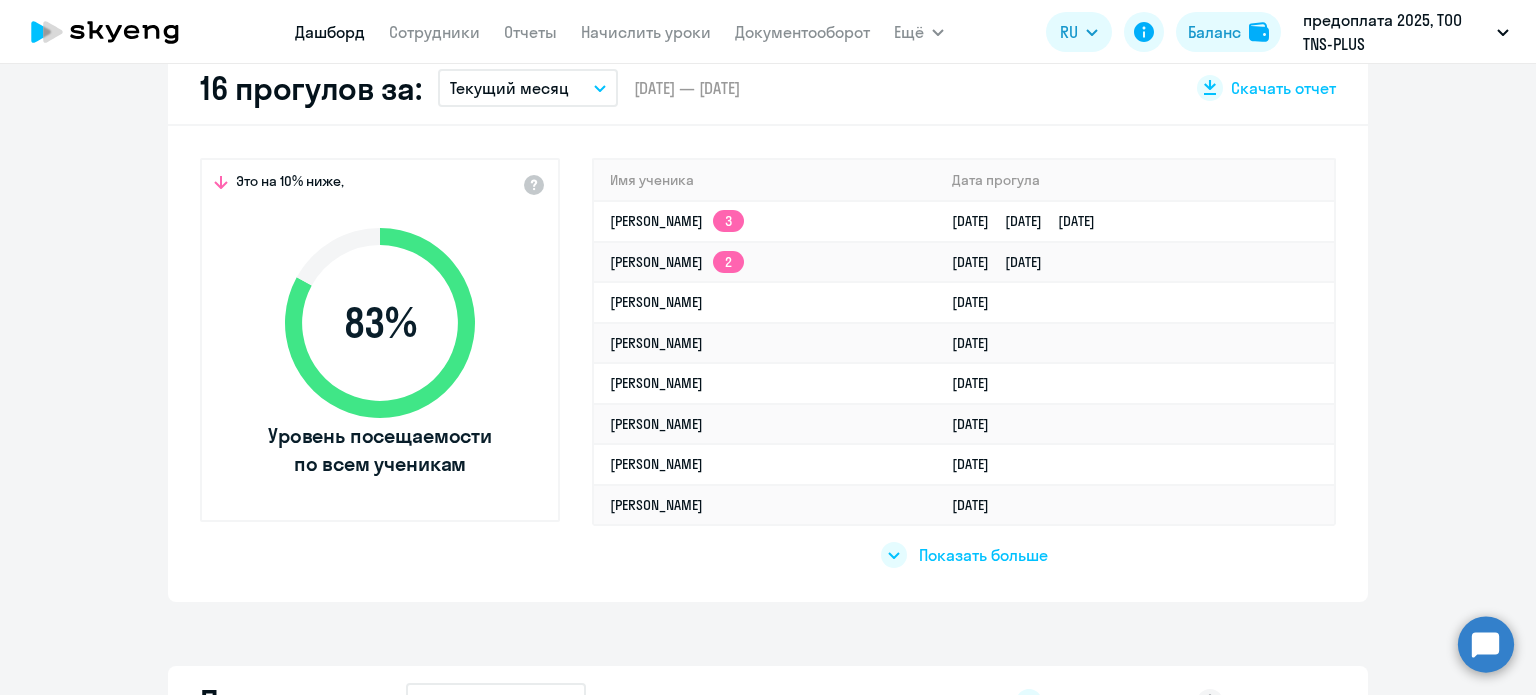 select on "30" 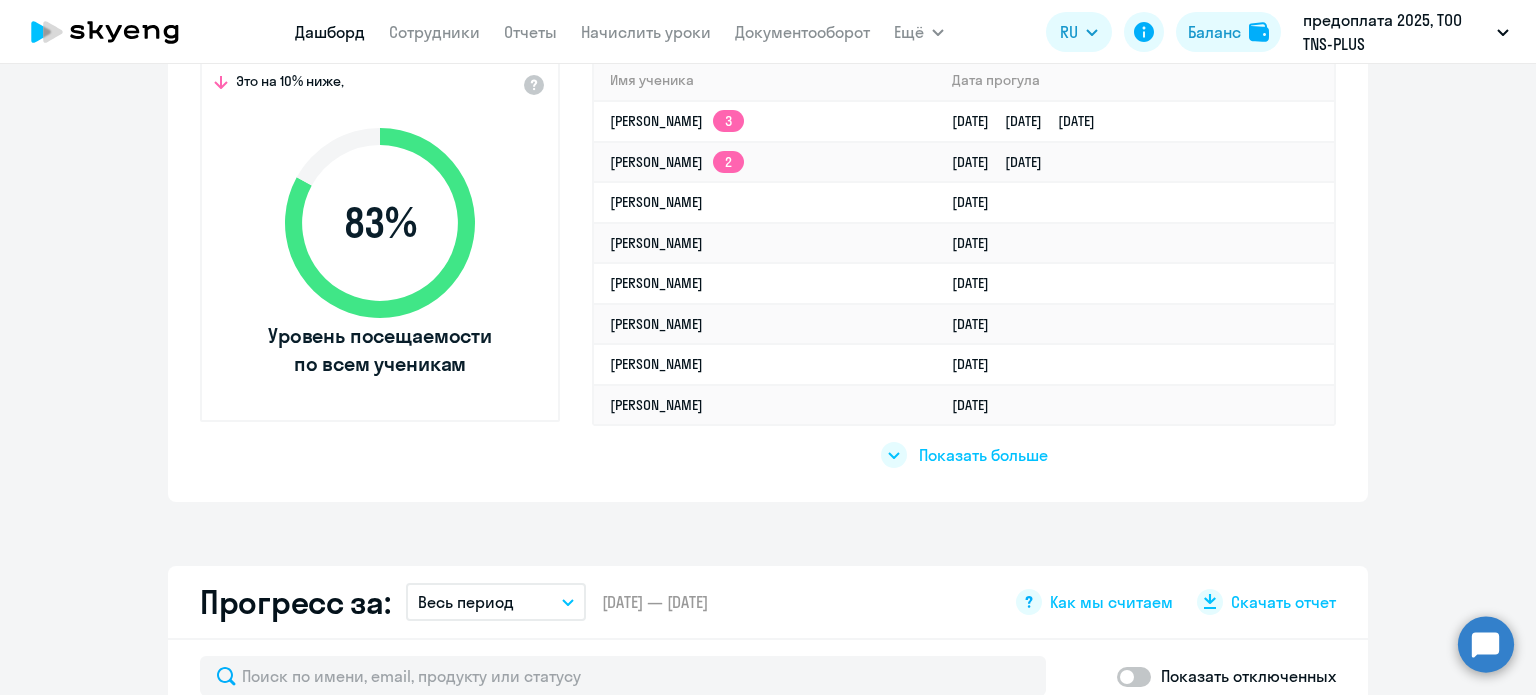 scroll, scrollTop: 100, scrollLeft: 0, axis: vertical 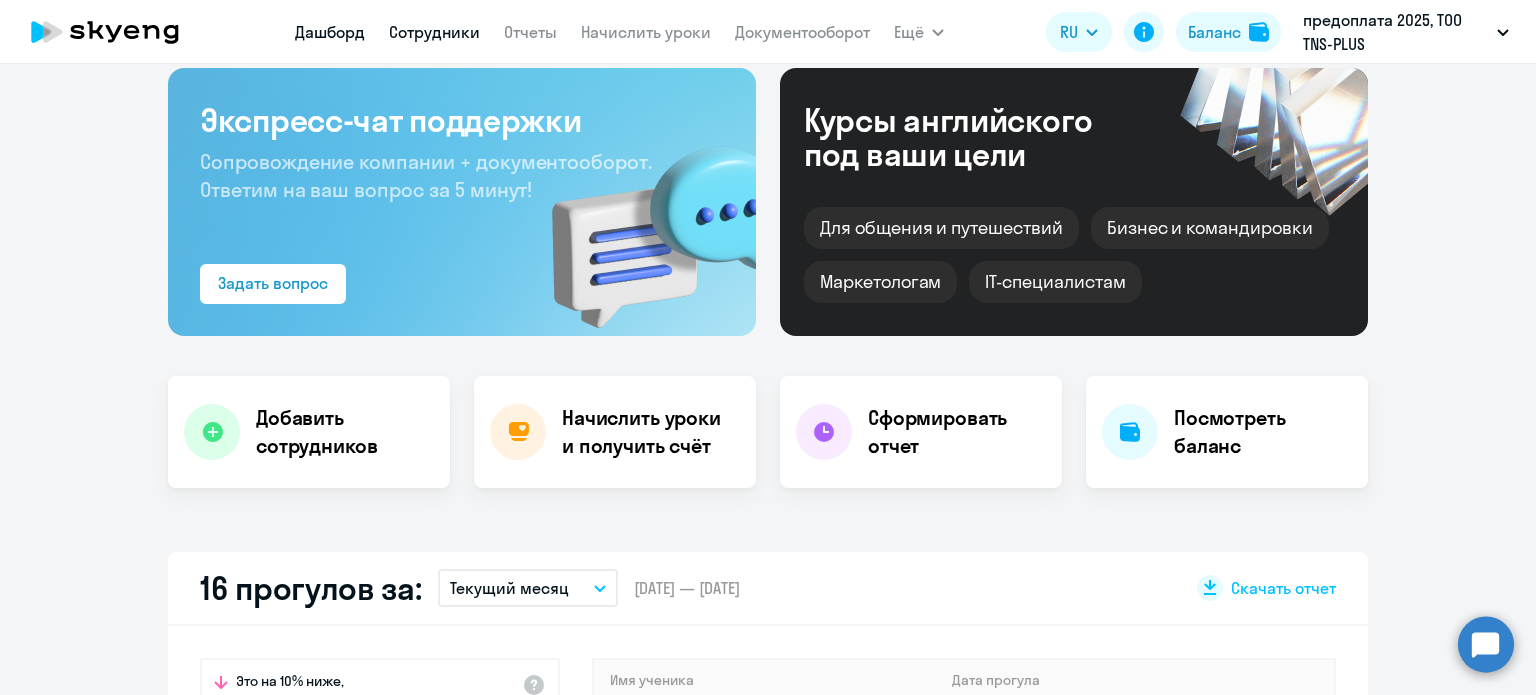 click on "Сотрудники" at bounding box center [434, 32] 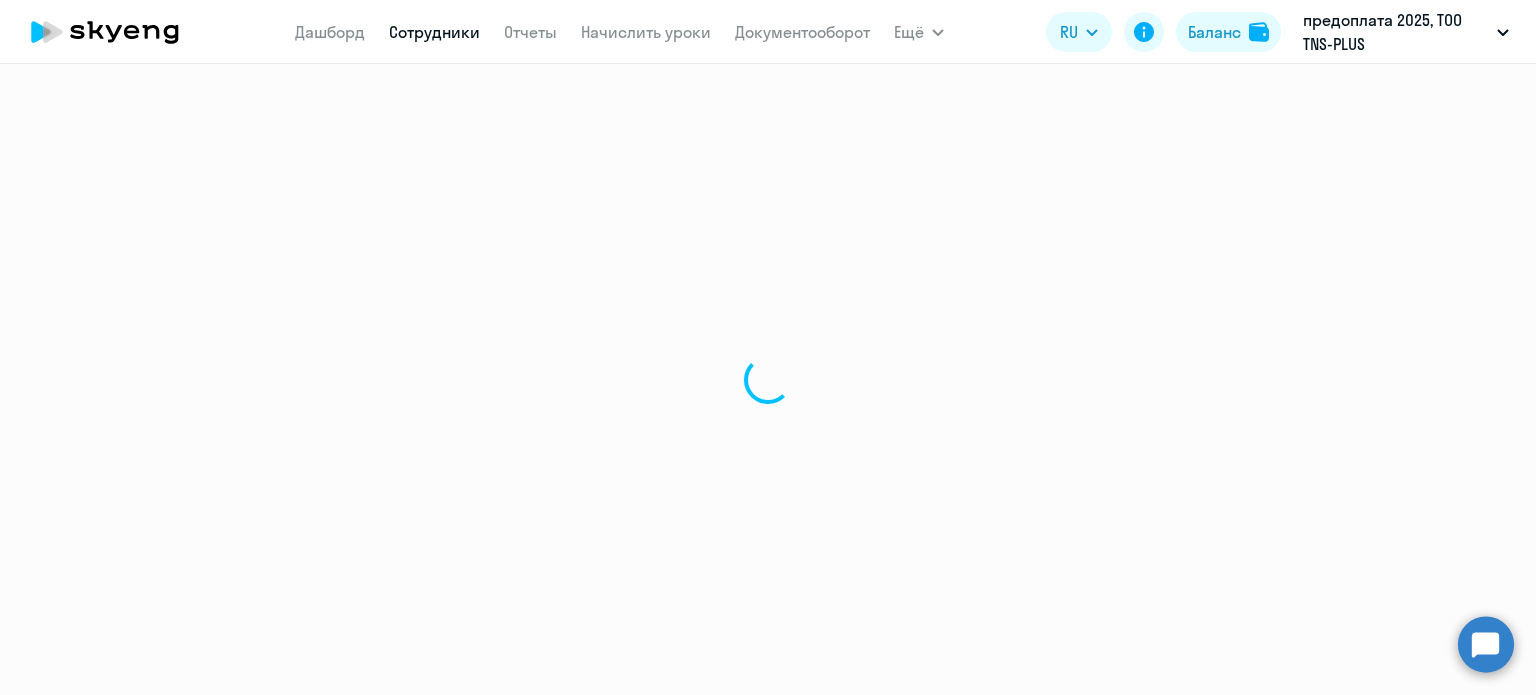 scroll, scrollTop: 0, scrollLeft: 0, axis: both 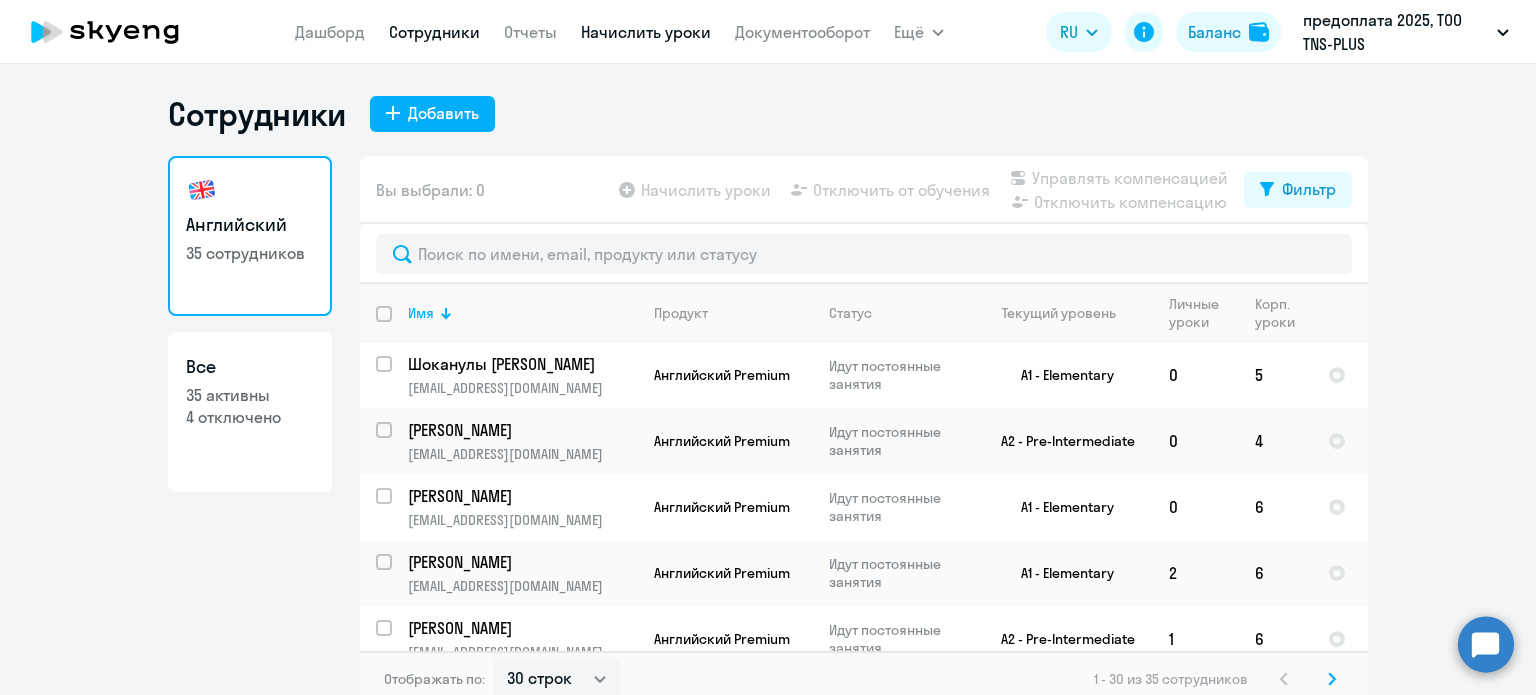 click on "Начислить уроки" at bounding box center [646, 32] 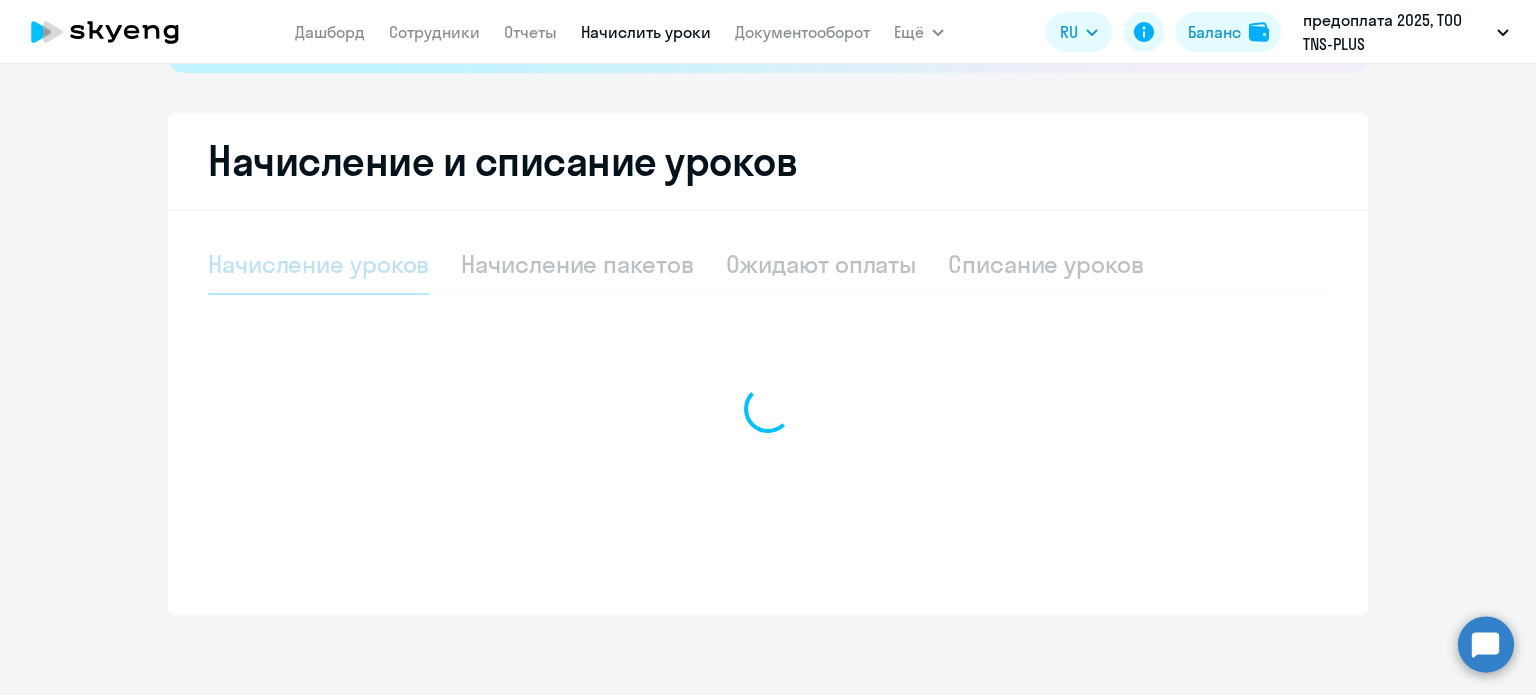 select on "10" 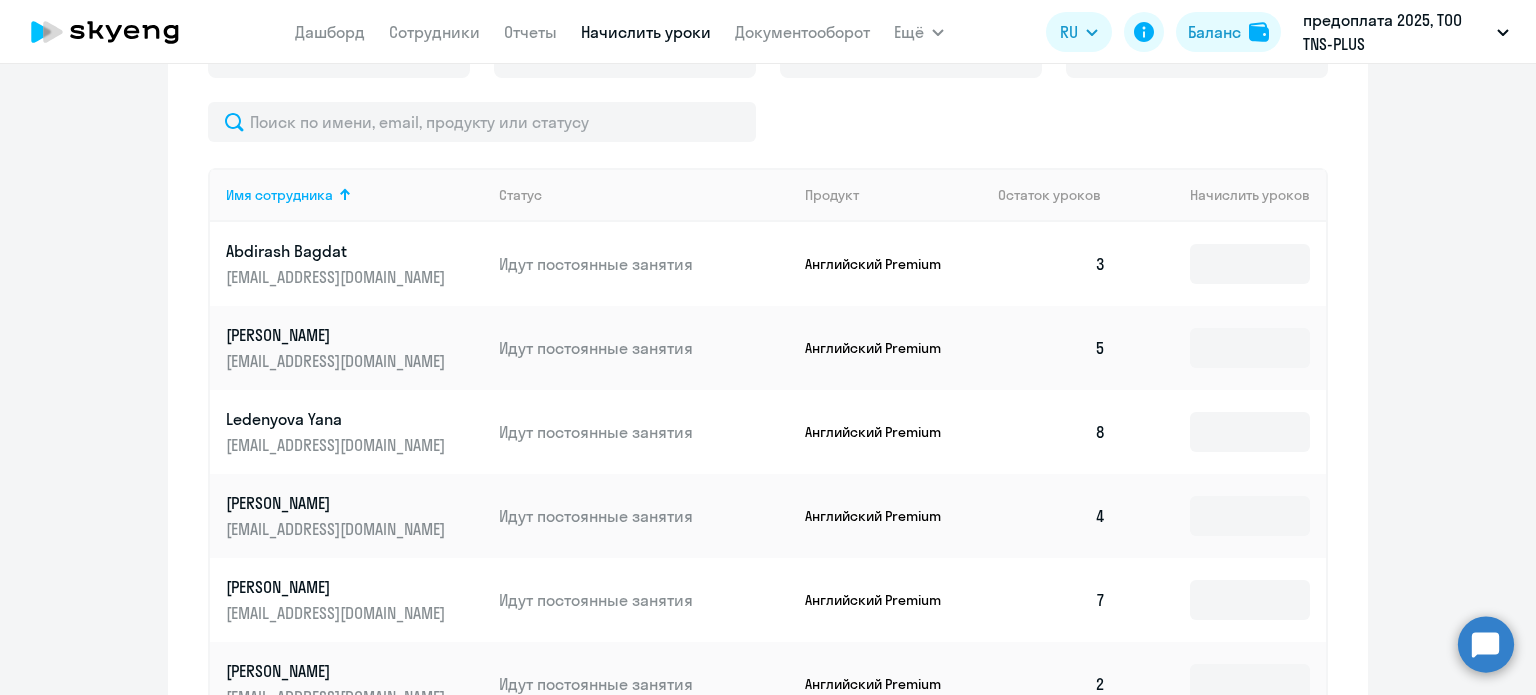 scroll, scrollTop: 500, scrollLeft: 0, axis: vertical 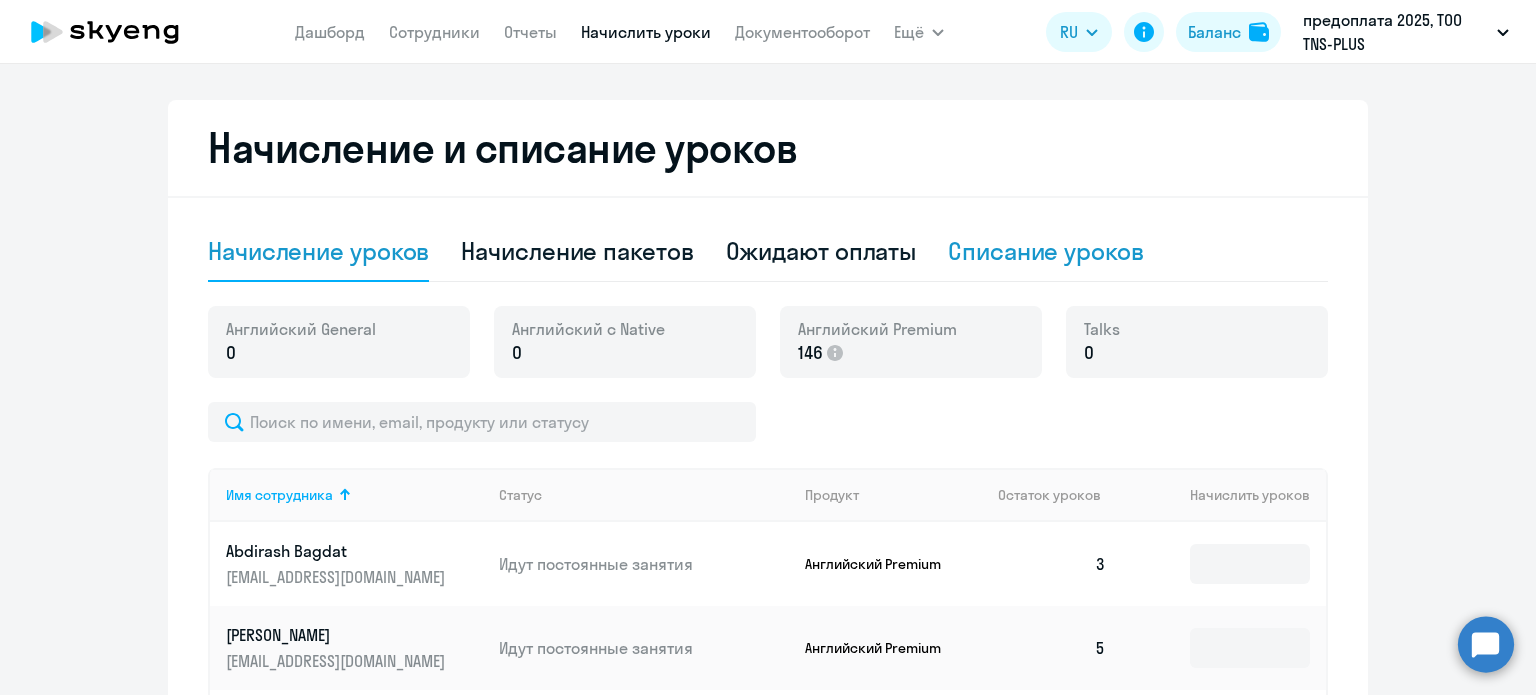 click on "Списание уроков" 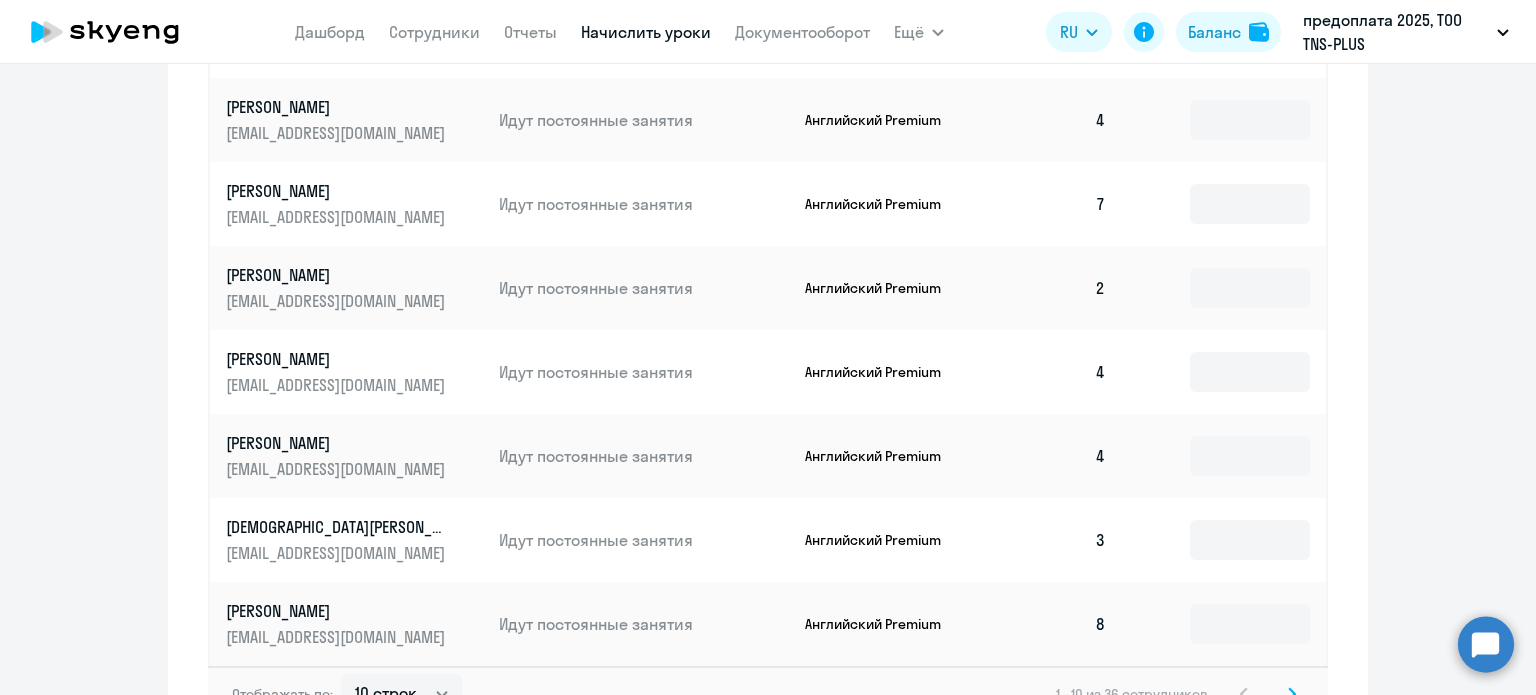scroll, scrollTop: 1239, scrollLeft: 0, axis: vertical 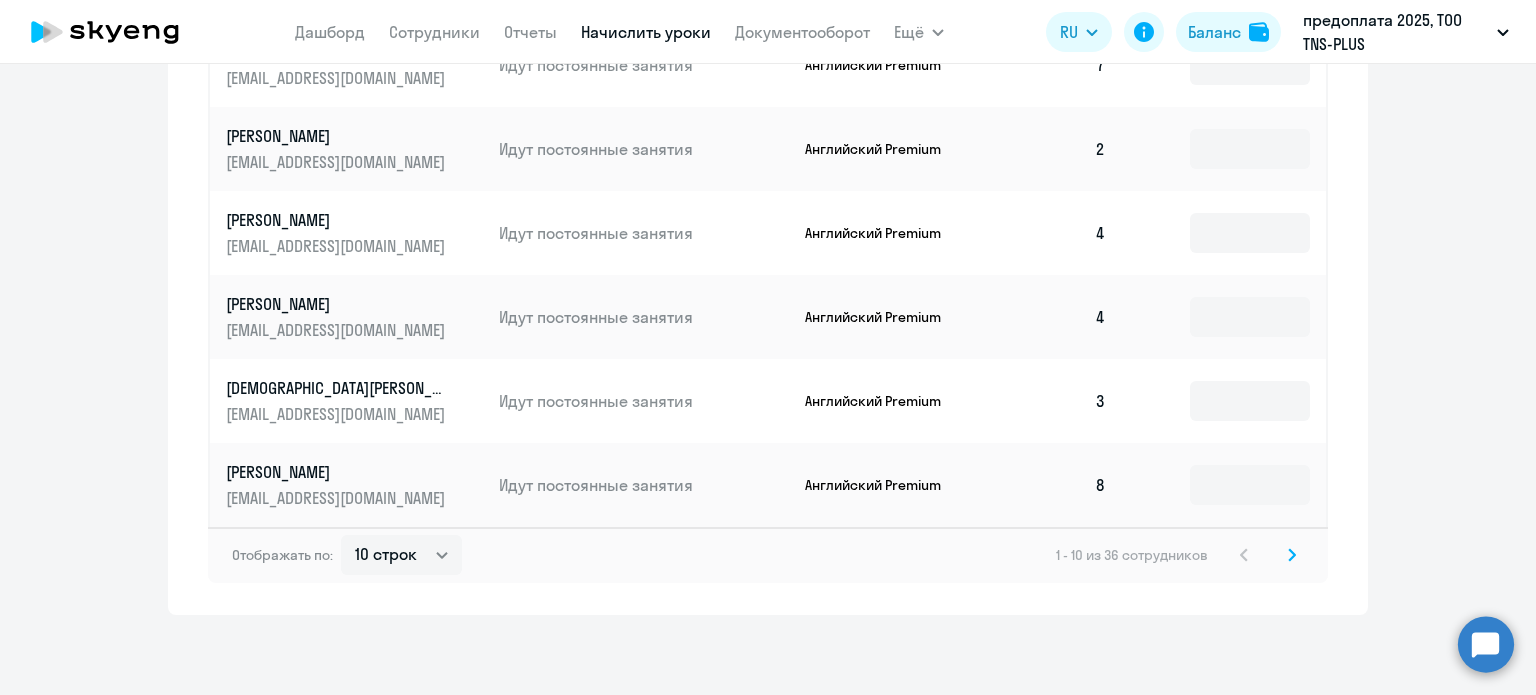 click 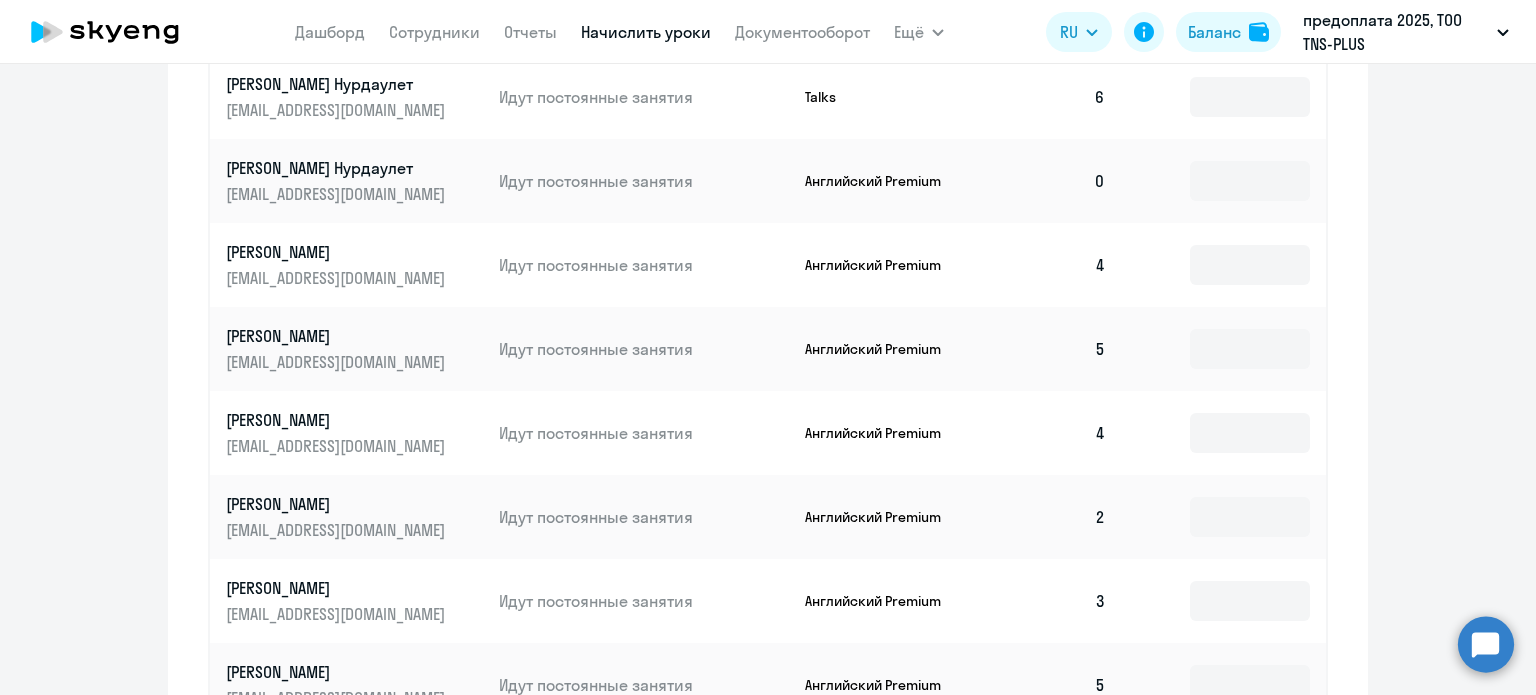 scroll, scrollTop: 1139, scrollLeft: 0, axis: vertical 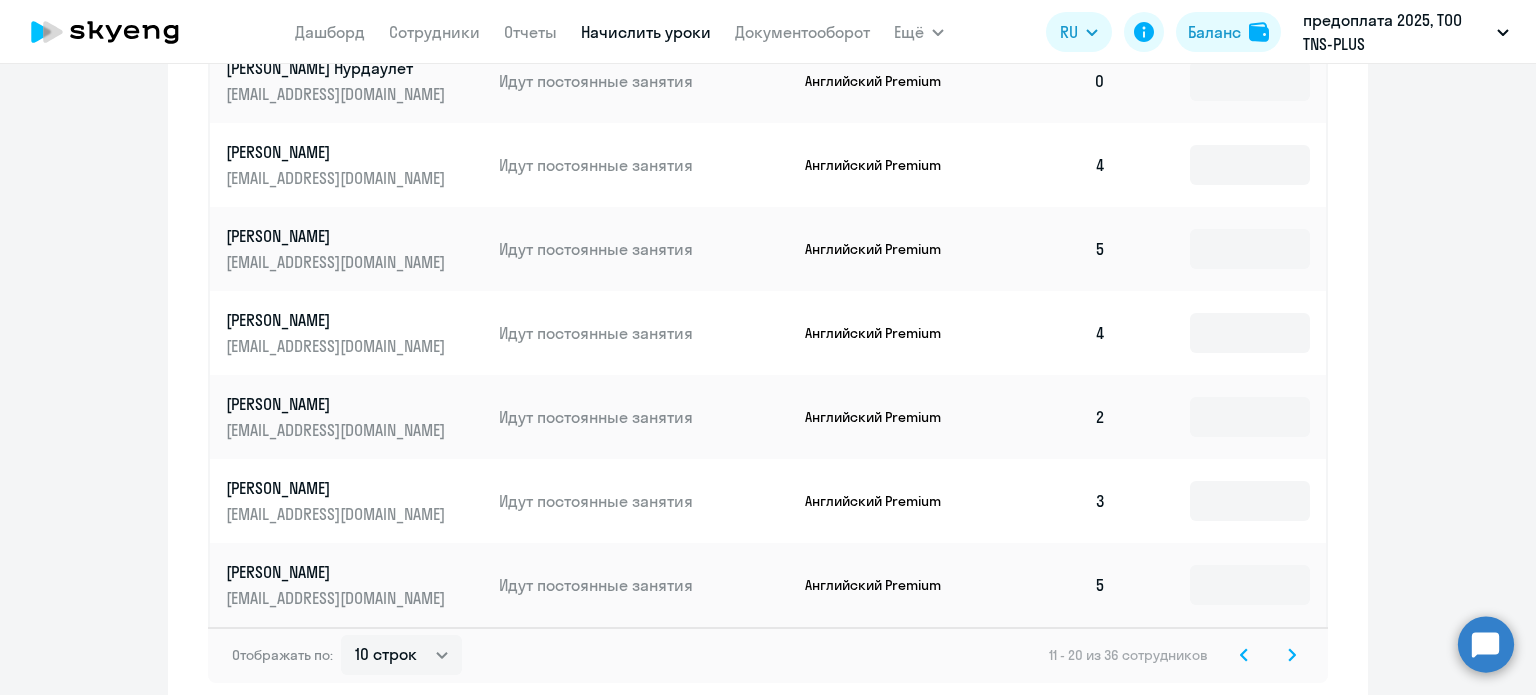 click 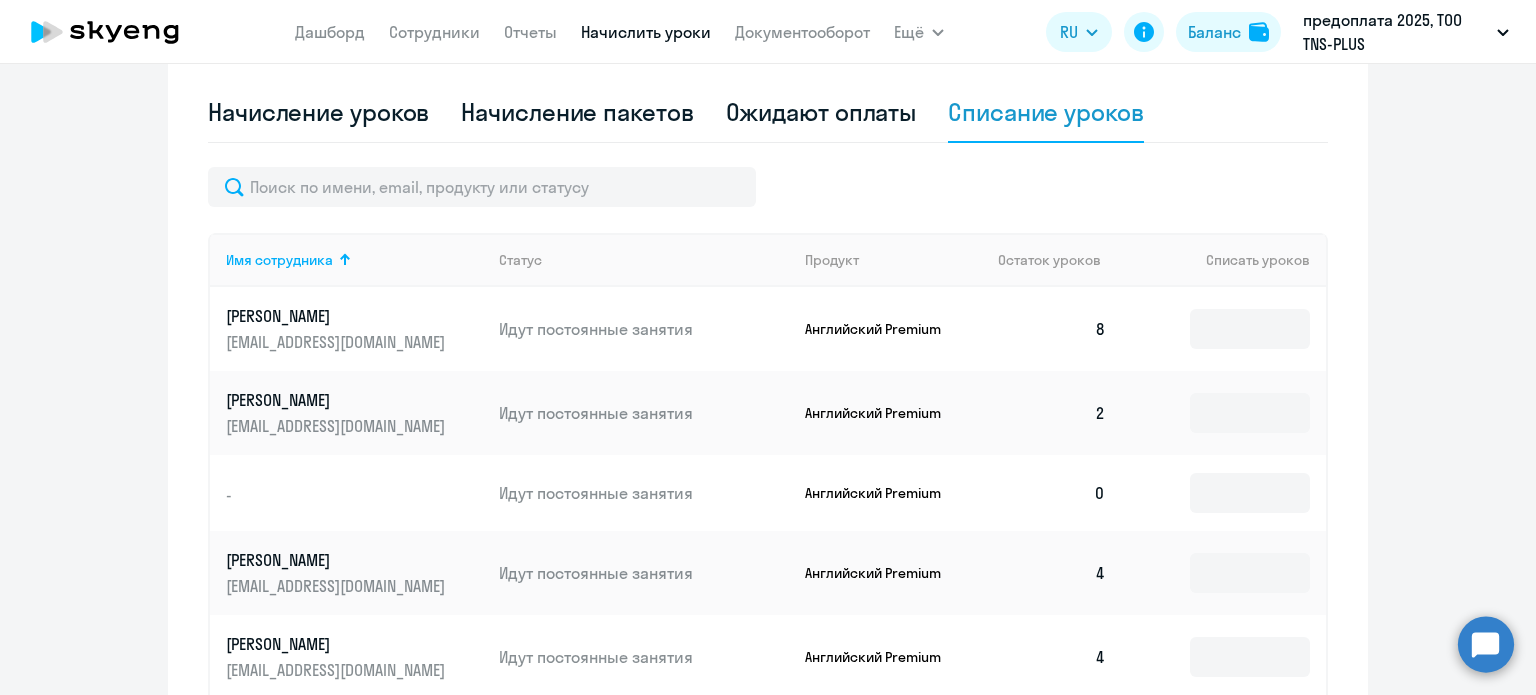 scroll, scrollTop: 739, scrollLeft: 0, axis: vertical 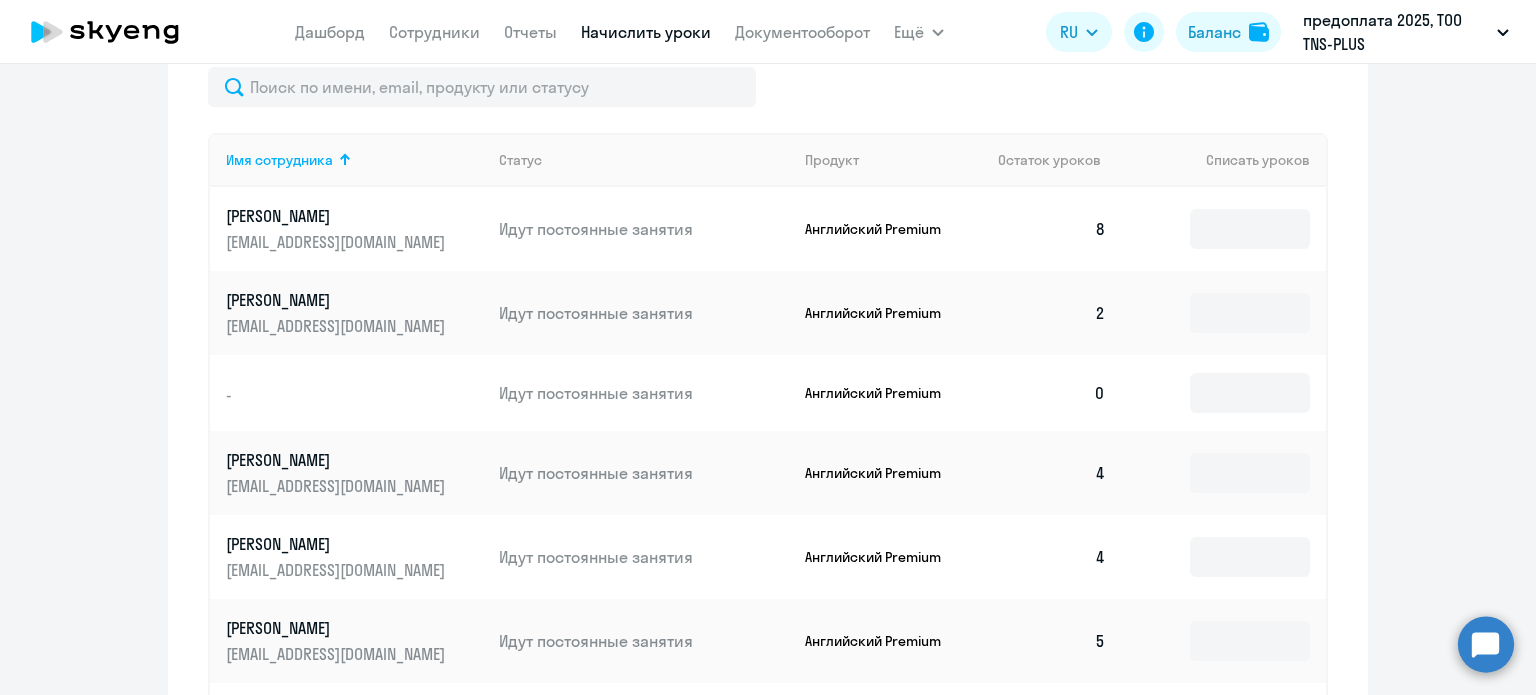drag, startPoint x: 188, startPoint y: 406, endPoint x: 916, endPoint y: 401, distance: 728.01715 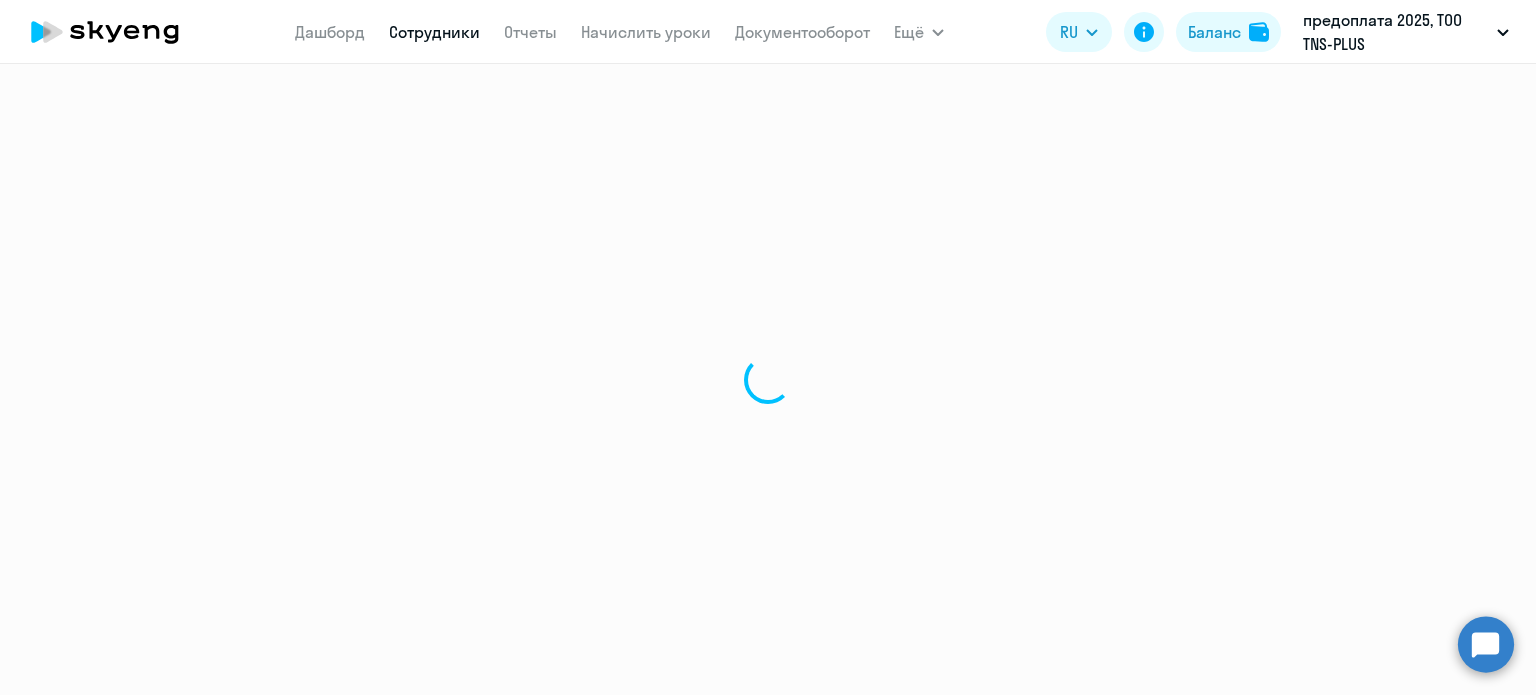 scroll, scrollTop: 0, scrollLeft: 0, axis: both 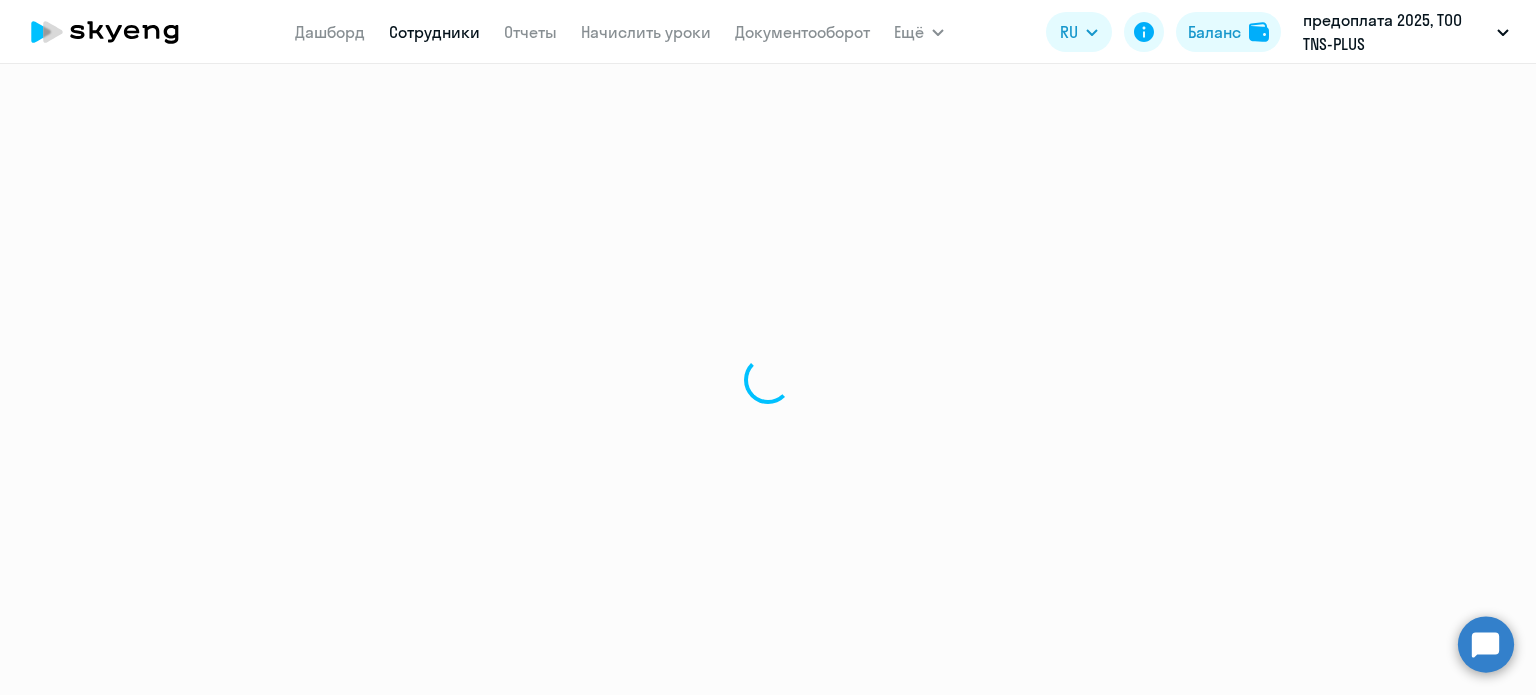 select on "english" 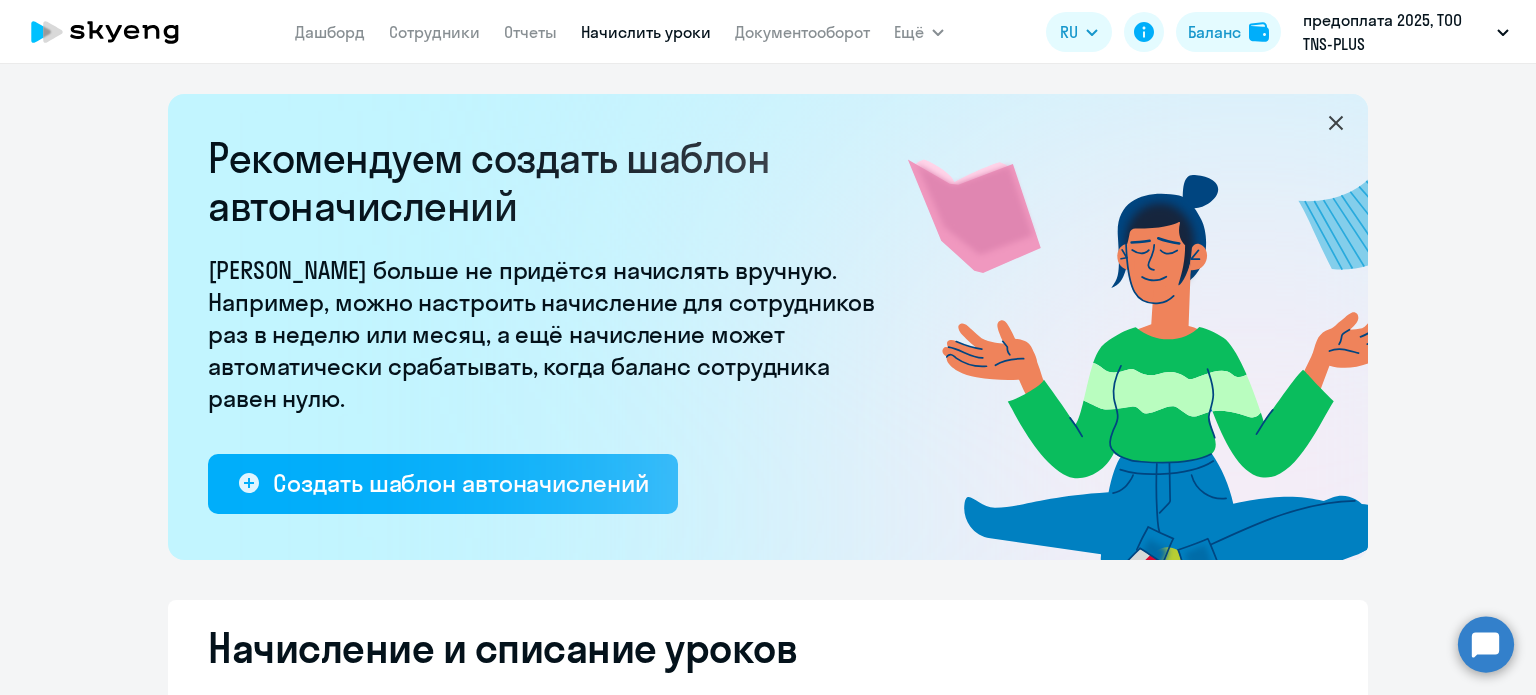 select on "10" 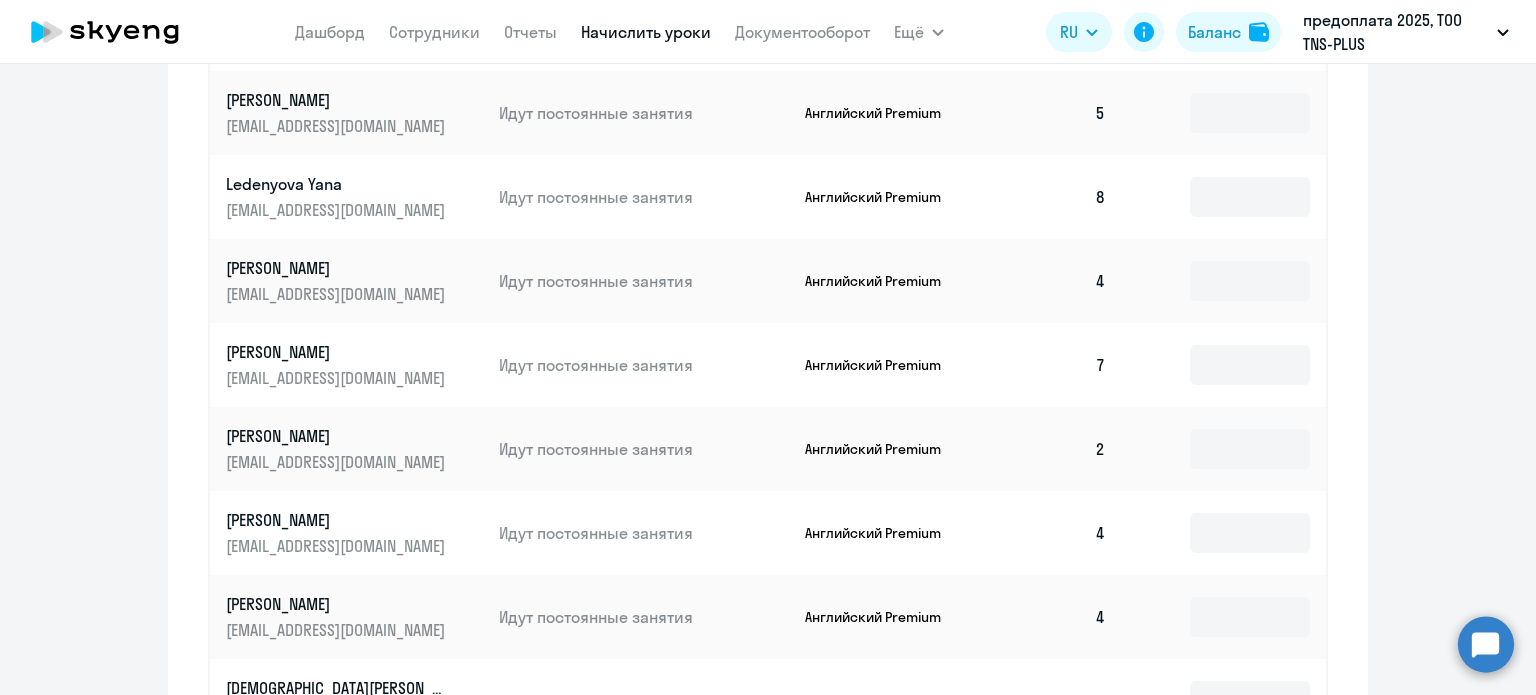 scroll, scrollTop: 1335, scrollLeft: 0, axis: vertical 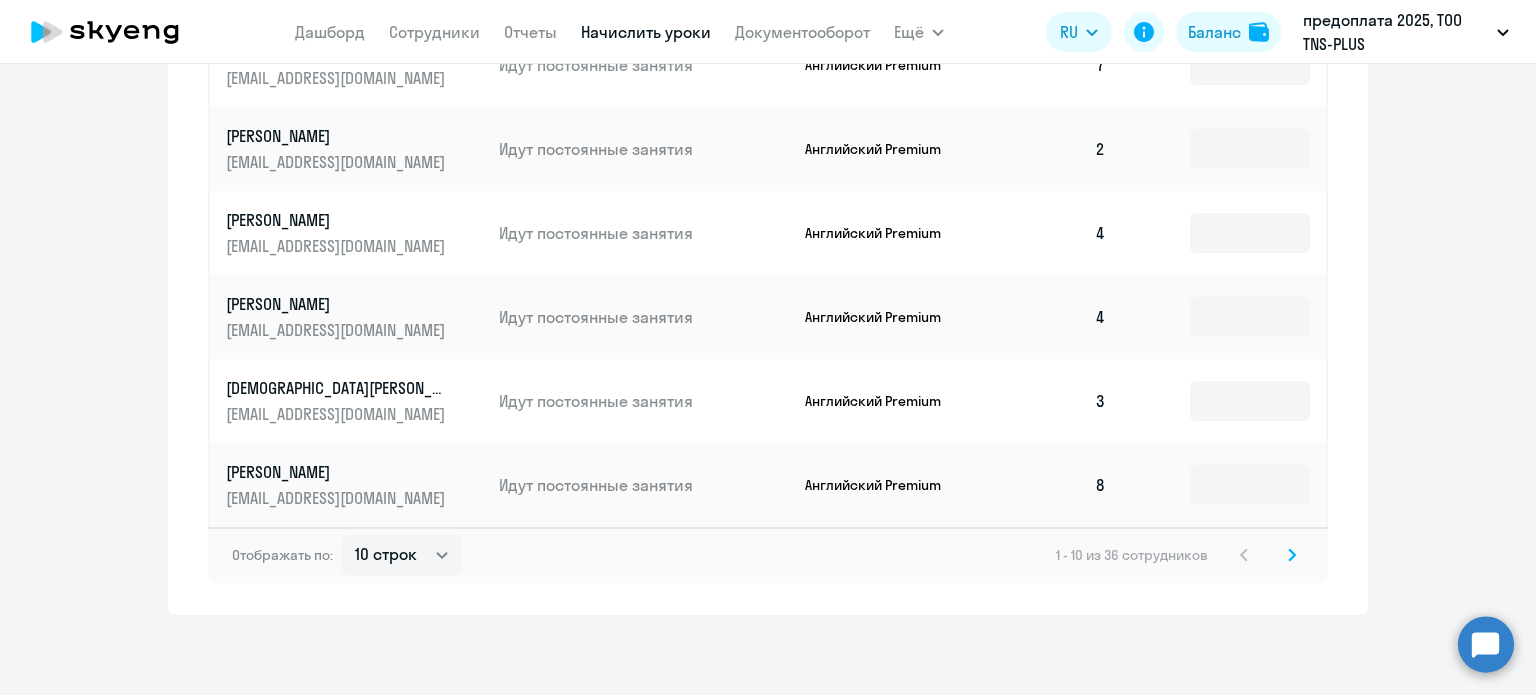 click on "Отображать по:  10 строк   30 строк   50 строк   1 - 10 из 36 сотрудников" 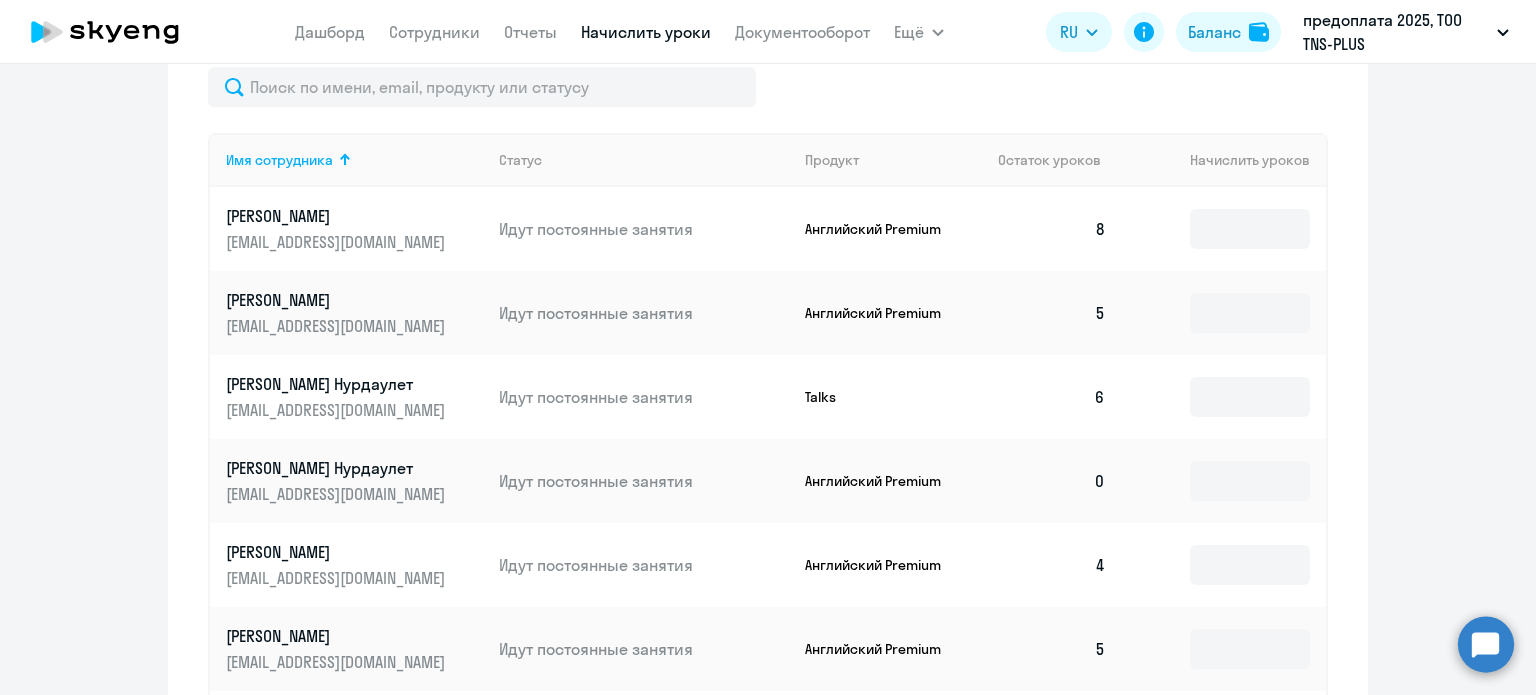 scroll, scrollTop: 1235, scrollLeft: 0, axis: vertical 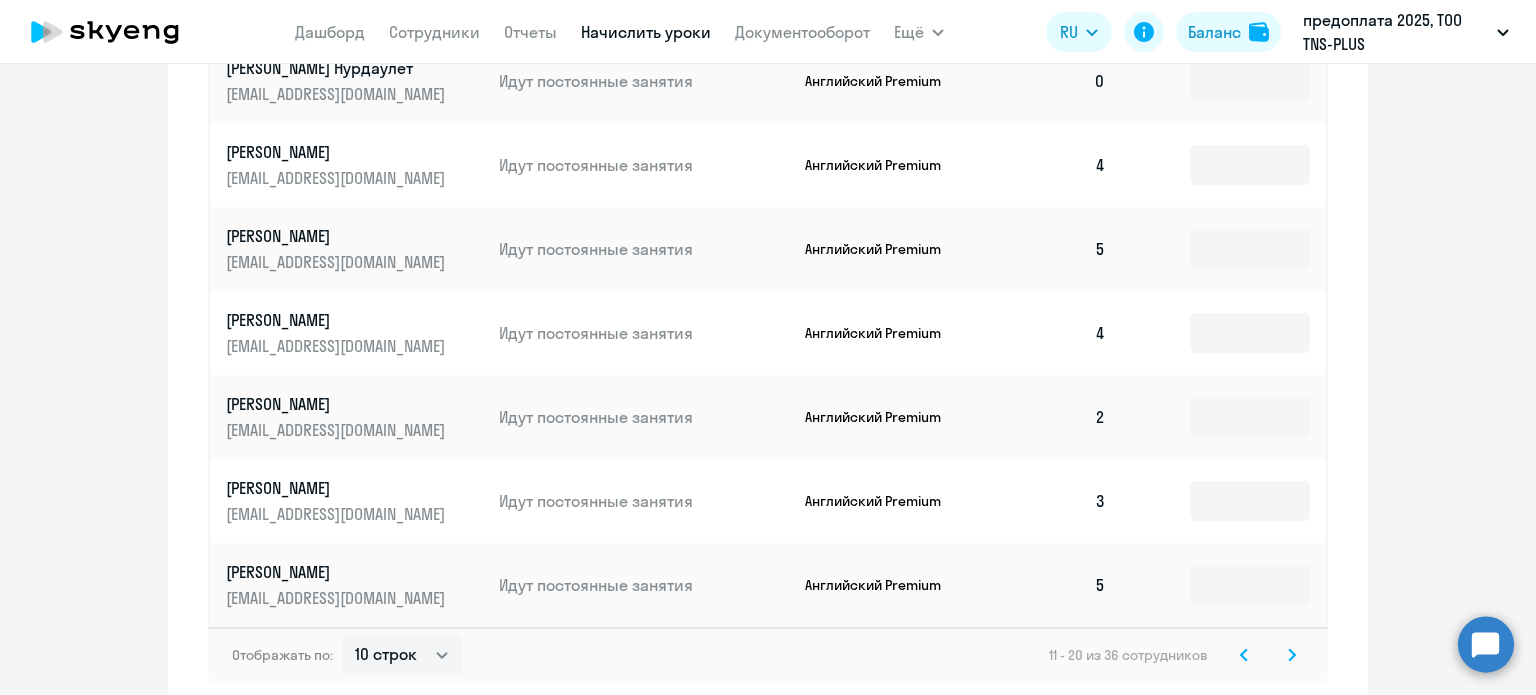 drag, startPoint x: 212, startPoint y: 571, endPoint x: 484, endPoint y: 559, distance: 272.2646 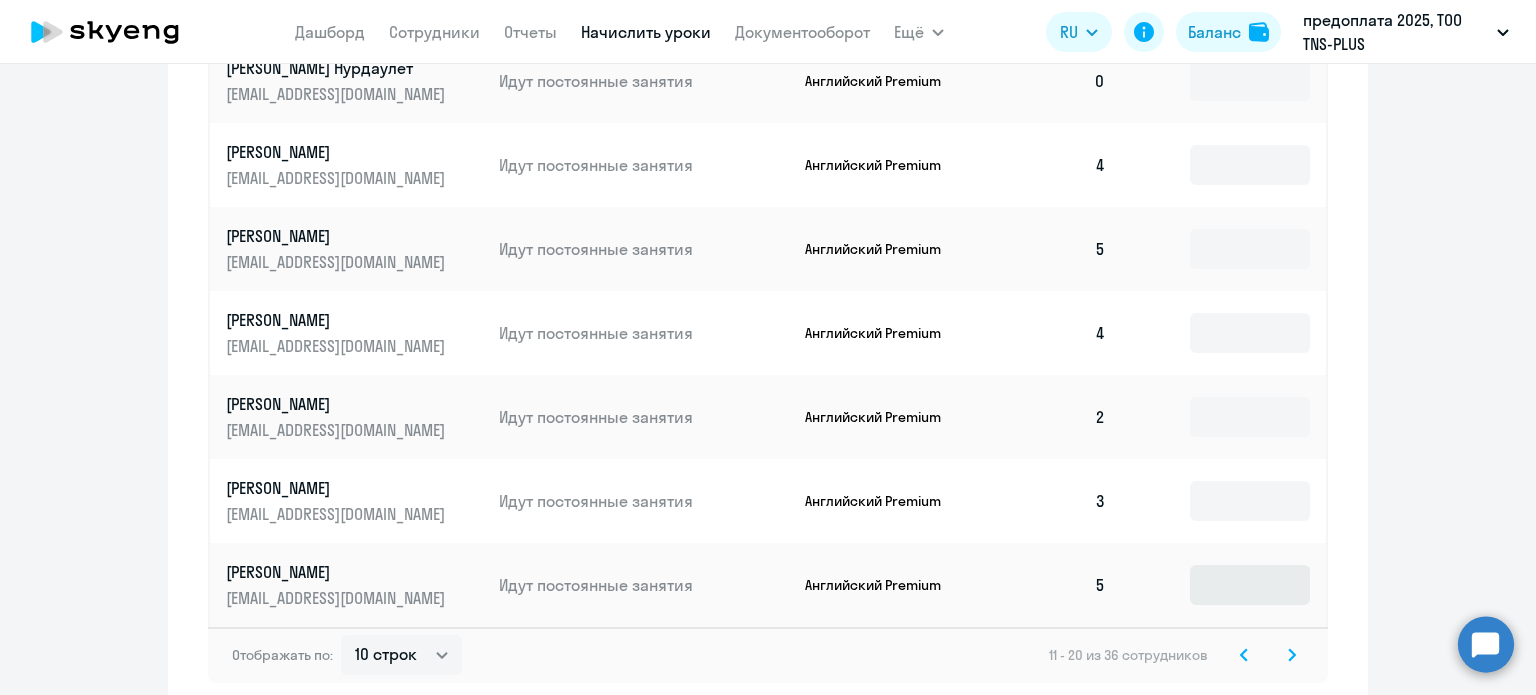 click 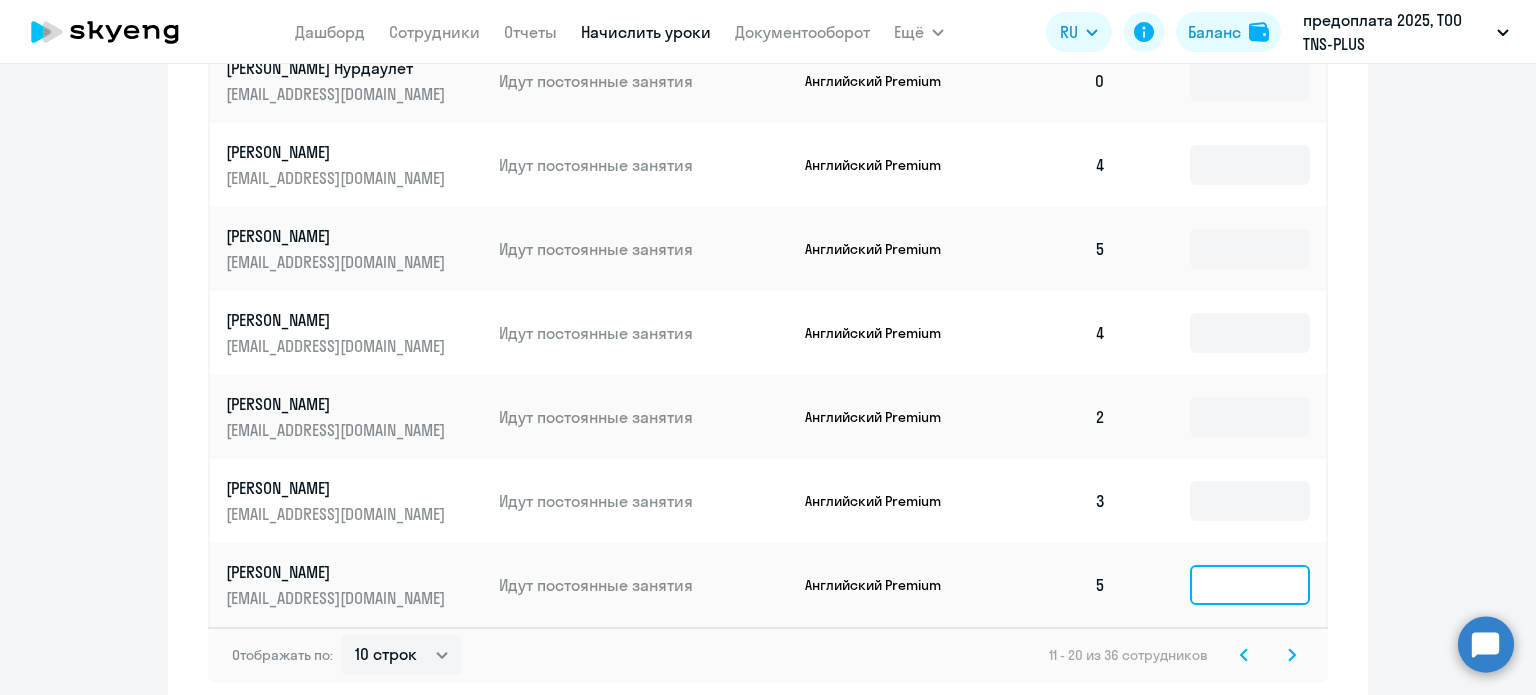 click 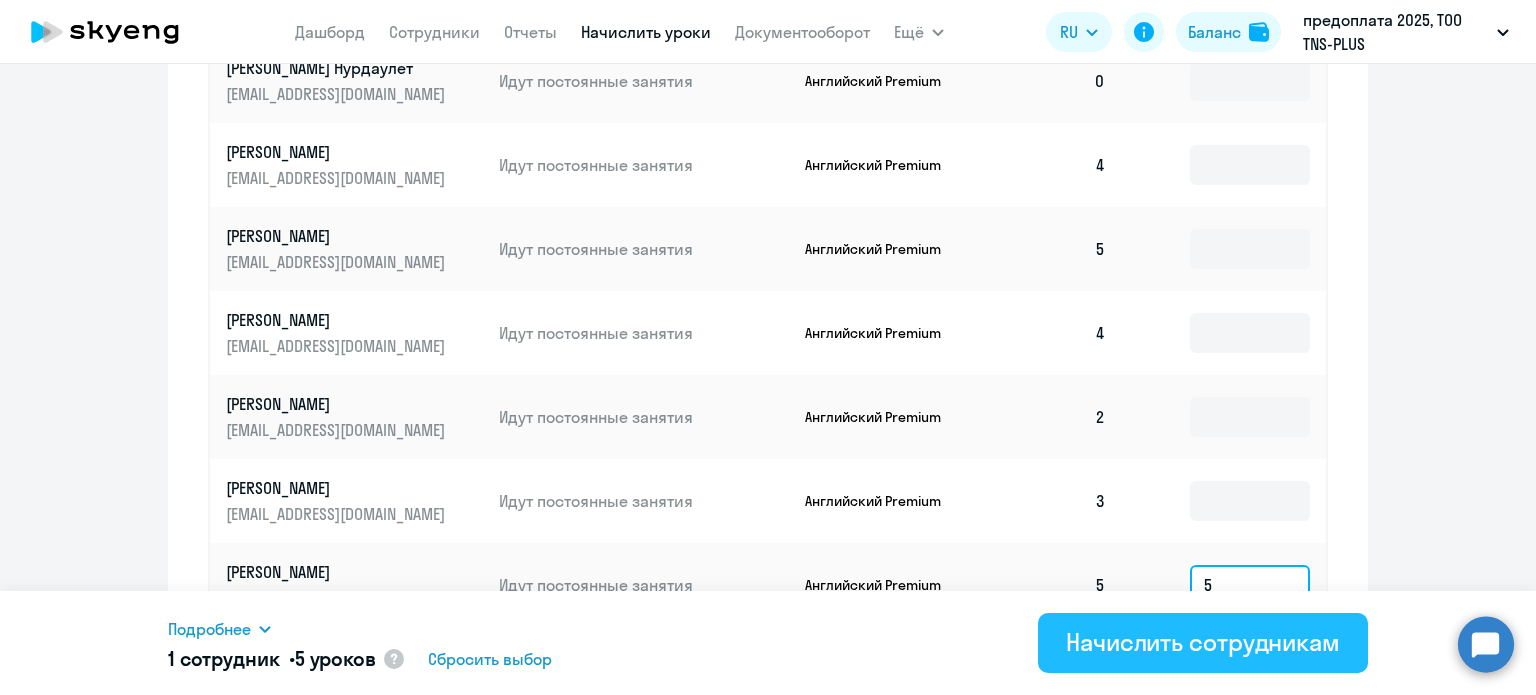 type on "5" 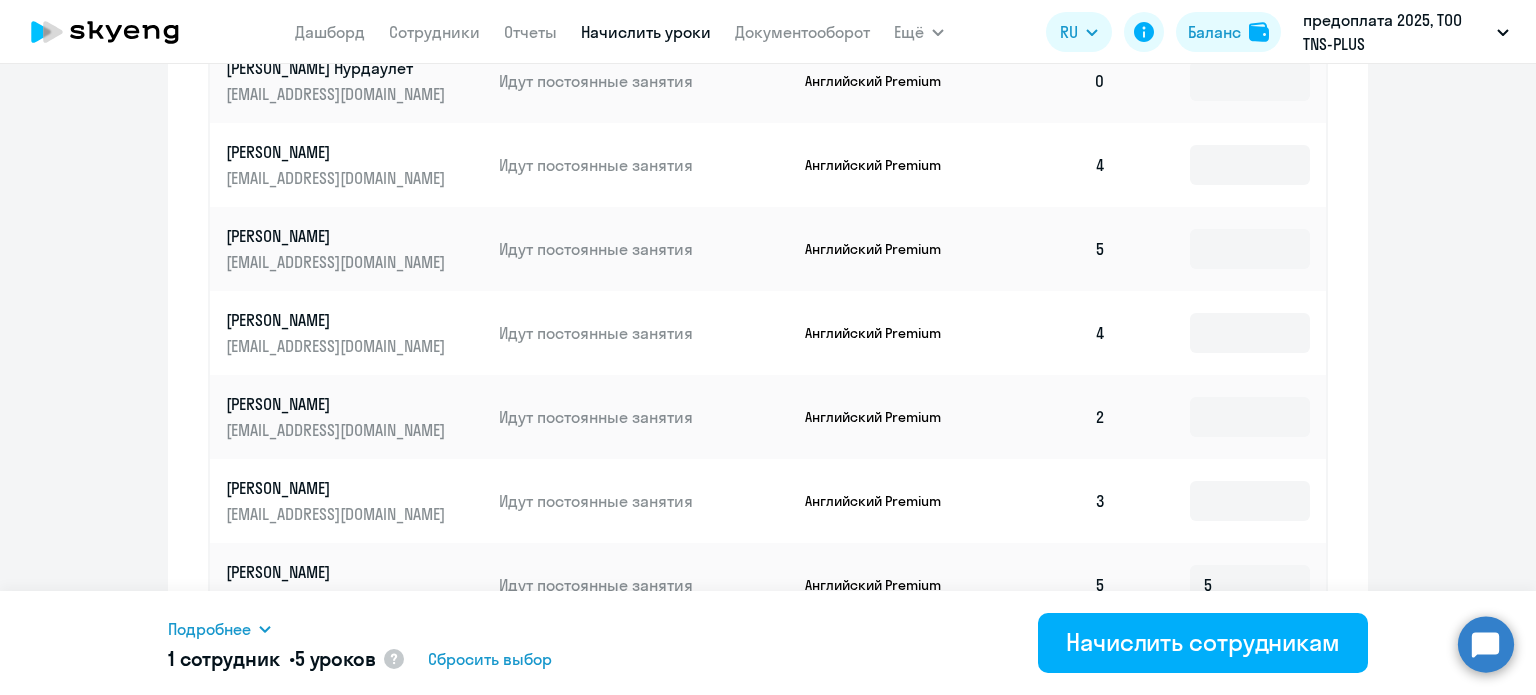 drag, startPoint x: 1241, startPoint y: 635, endPoint x: 1403, endPoint y: 453, distance: 243.65549 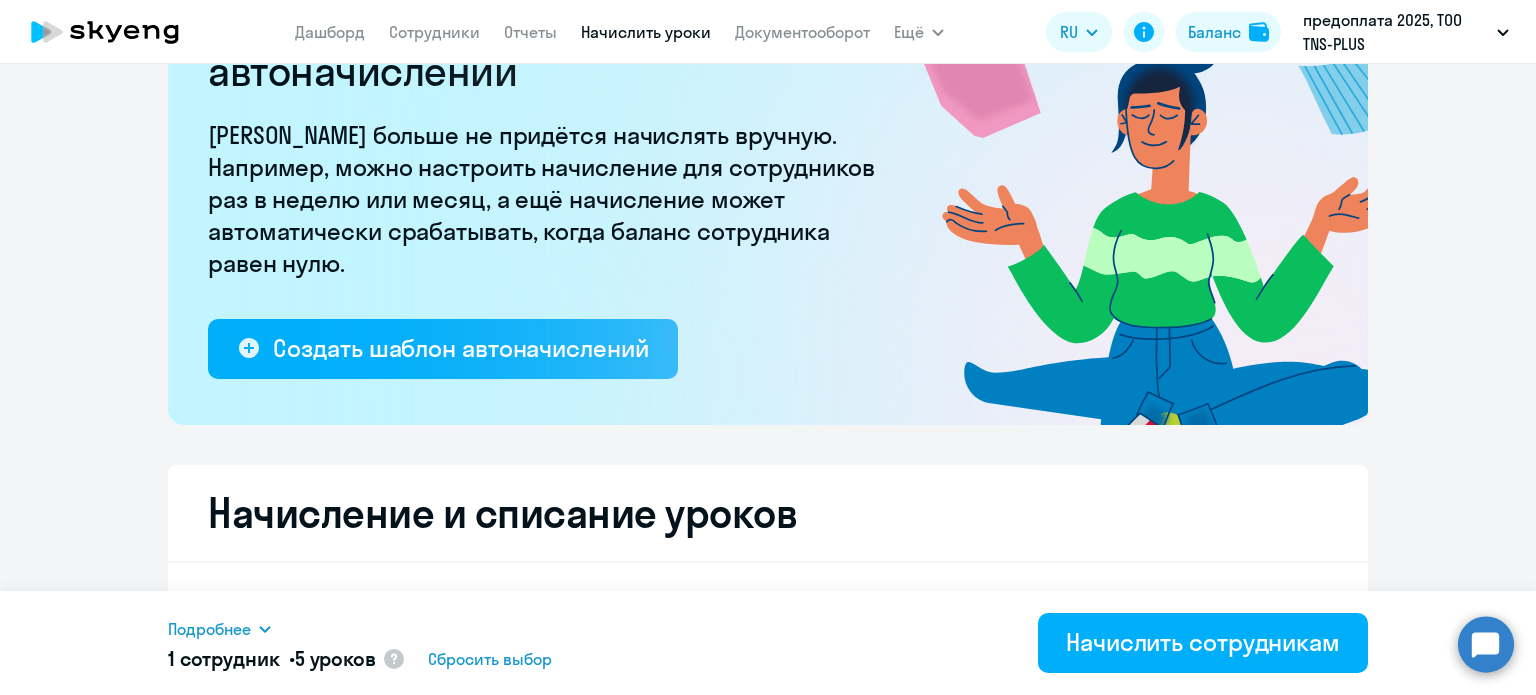 scroll, scrollTop: 535, scrollLeft: 0, axis: vertical 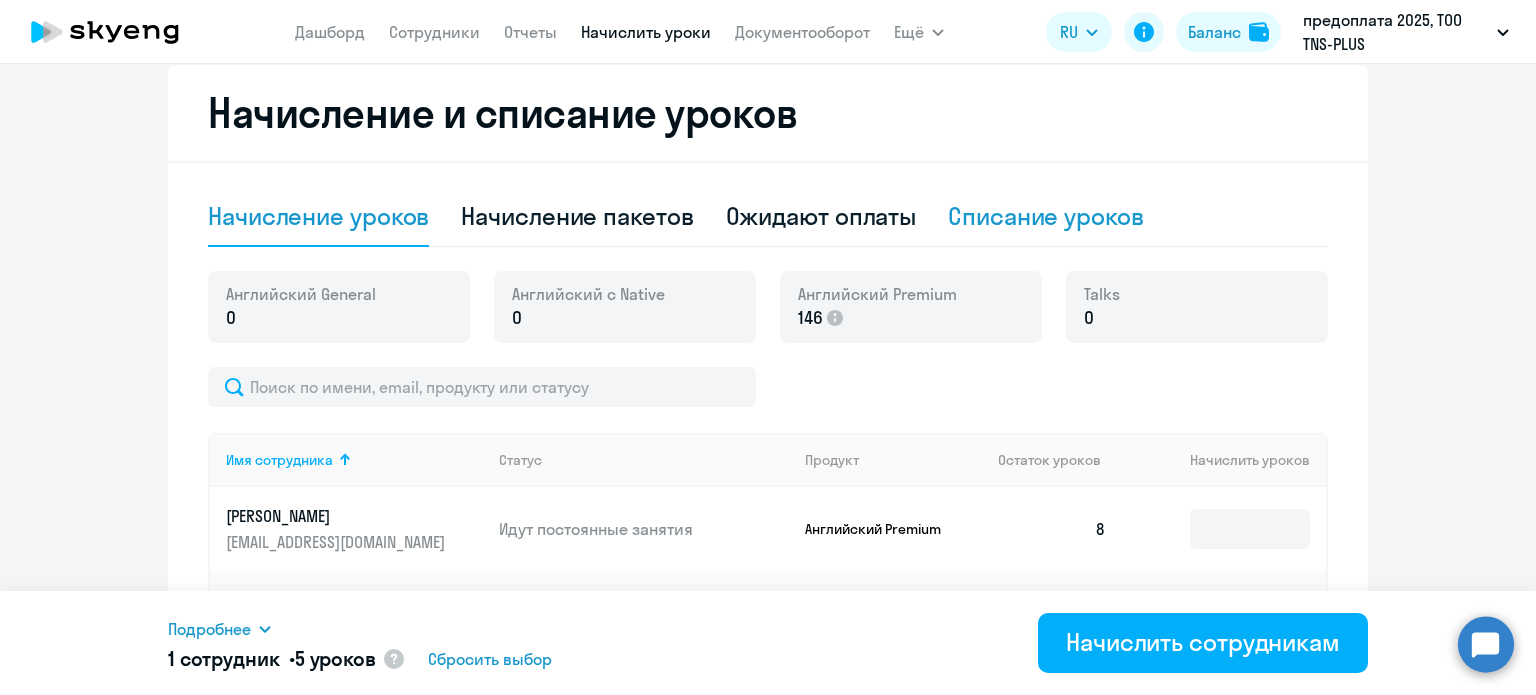 click on "Списание уроков" 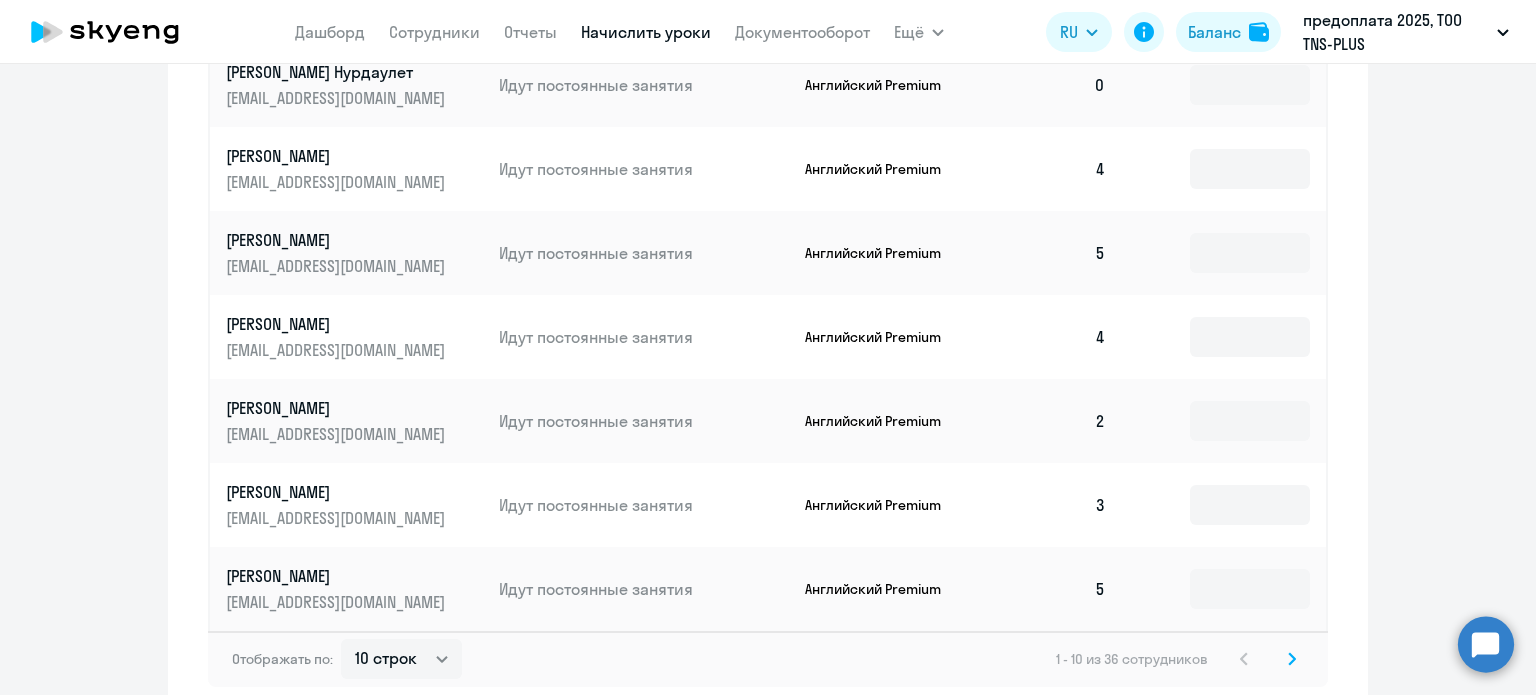 scroll, scrollTop: 1239, scrollLeft: 0, axis: vertical 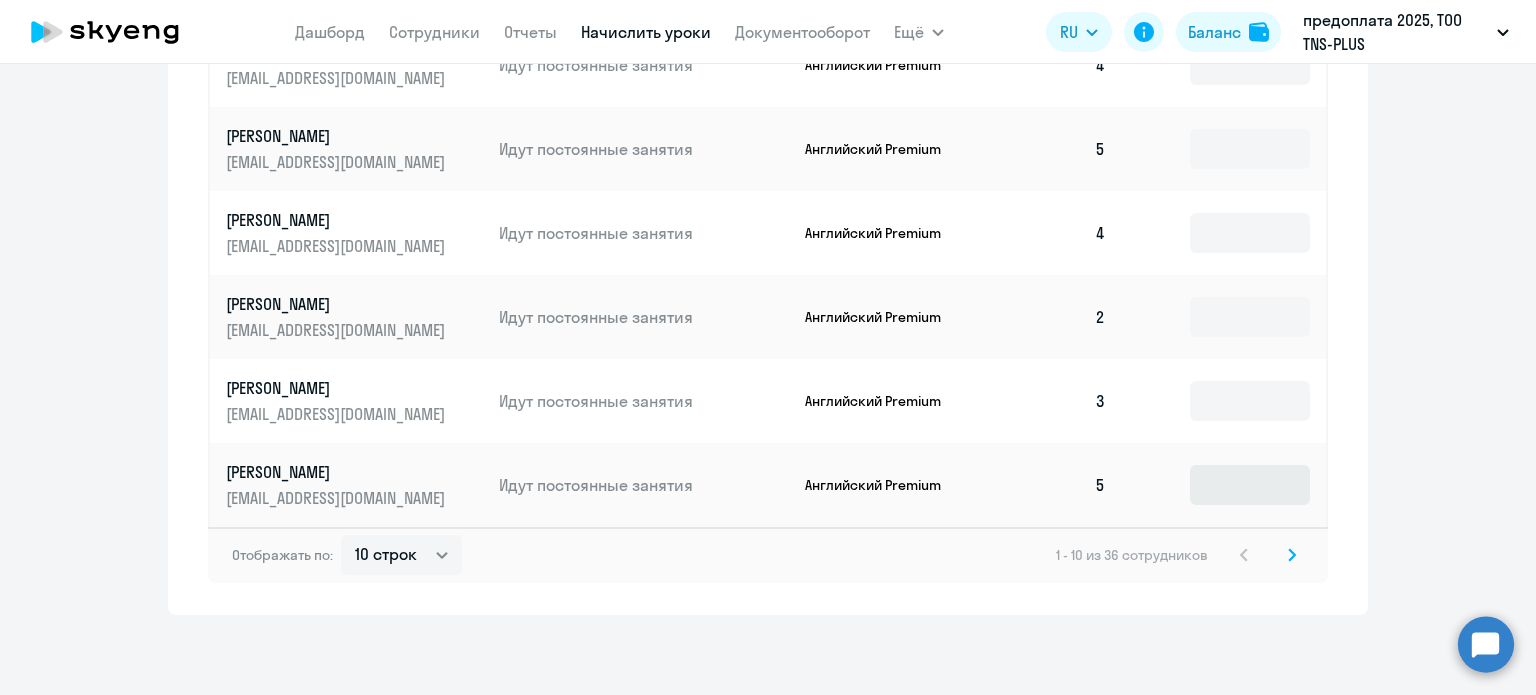 drag, startPoint x: 1183, startPoint y: 462, endPoint x: 1204, endPoint y: 481, distance: 28.319605 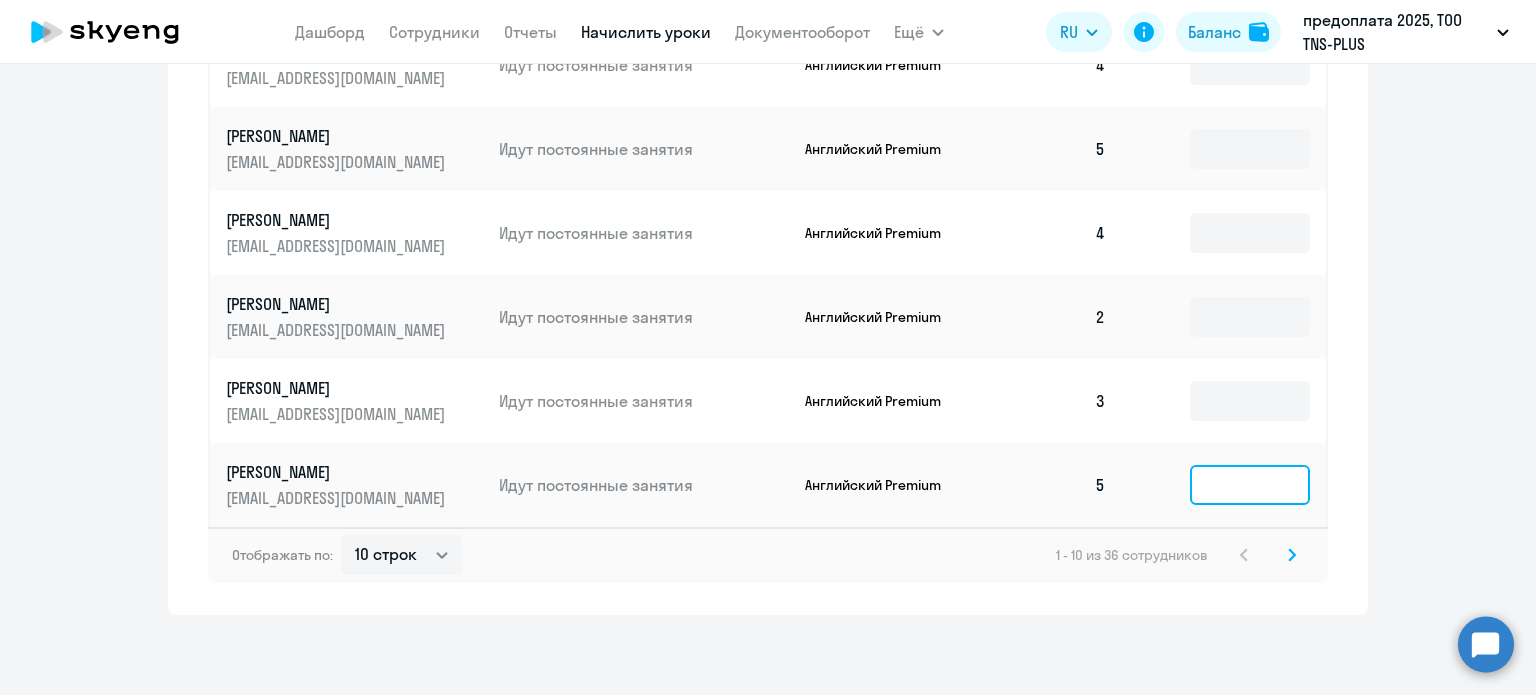 click 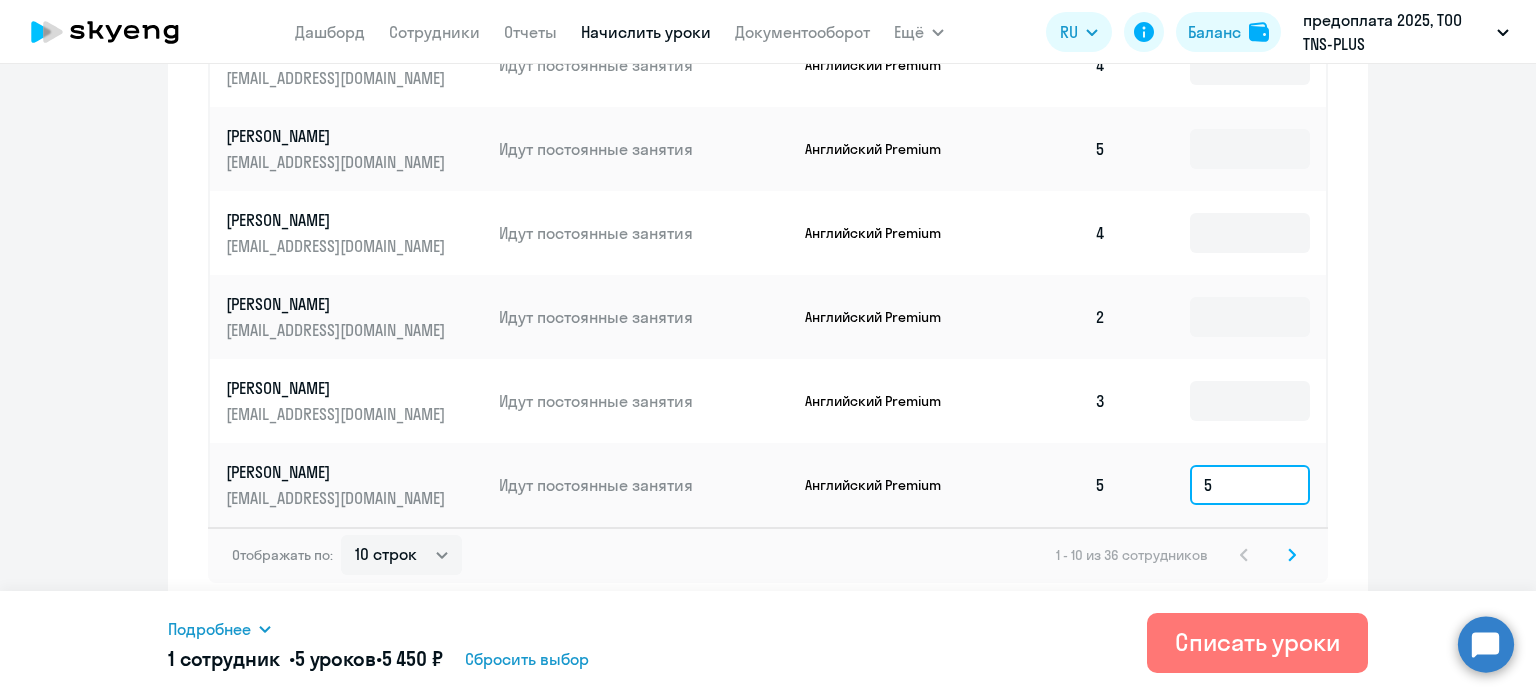 drag, startPoint x: 1206, startPoint y: 482, endPoint x: 1193, endPoint y: 541, distance: 60.41523 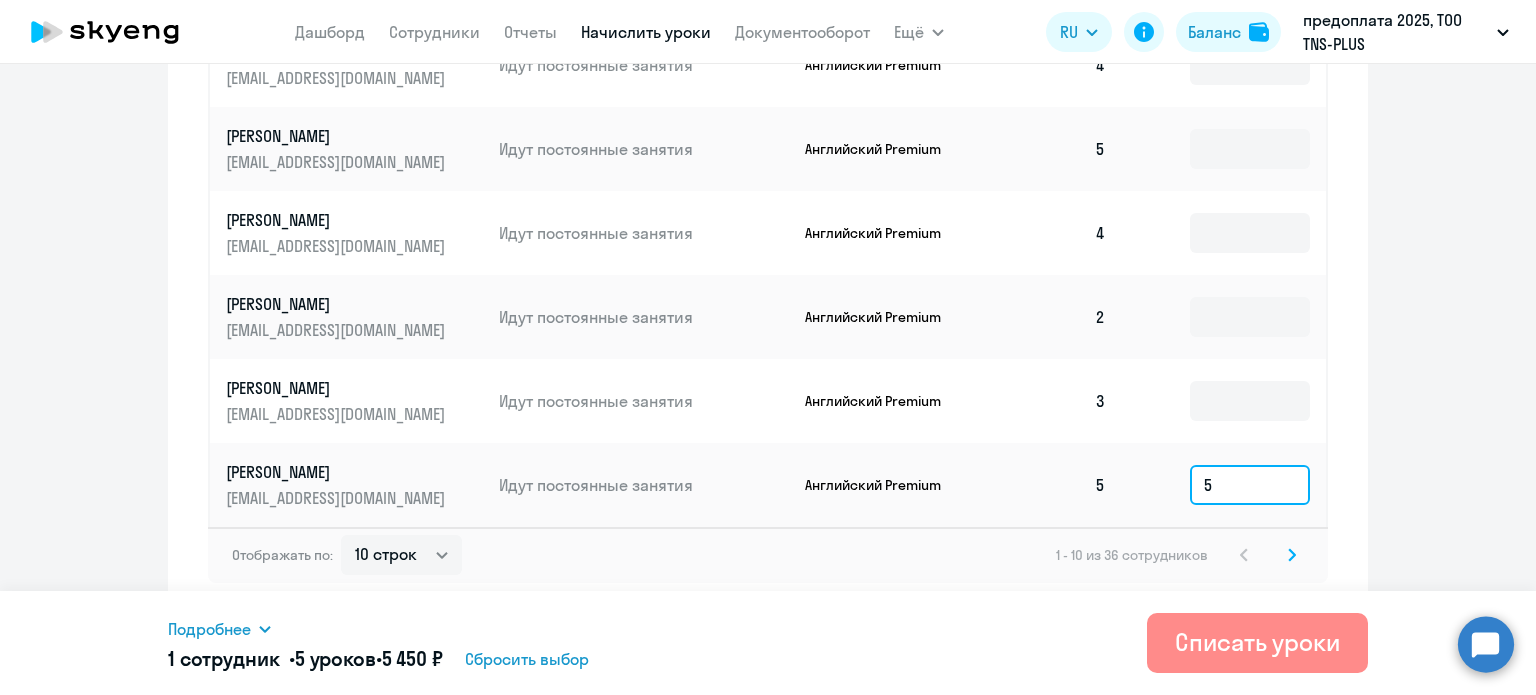 type on "5" 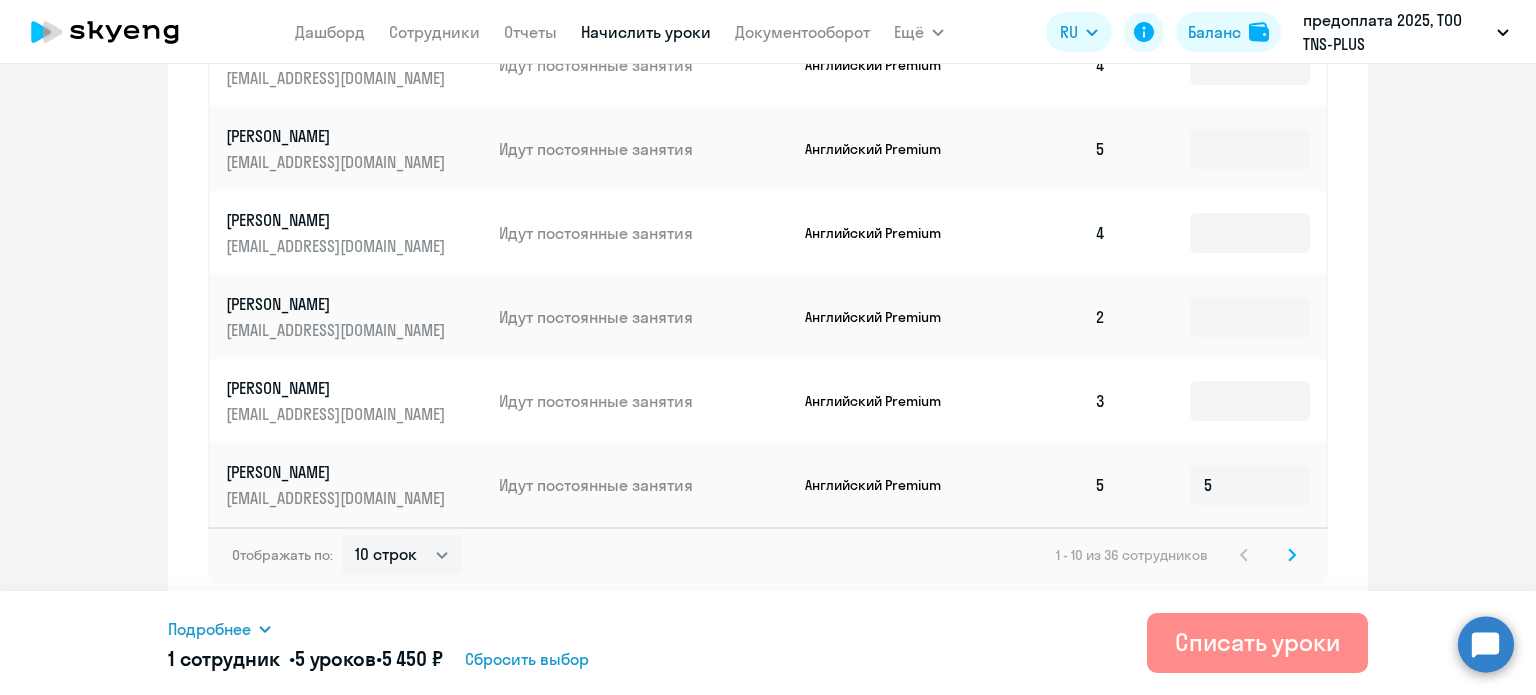 click on "Списать уроки" at bounding box center [1257, 642] 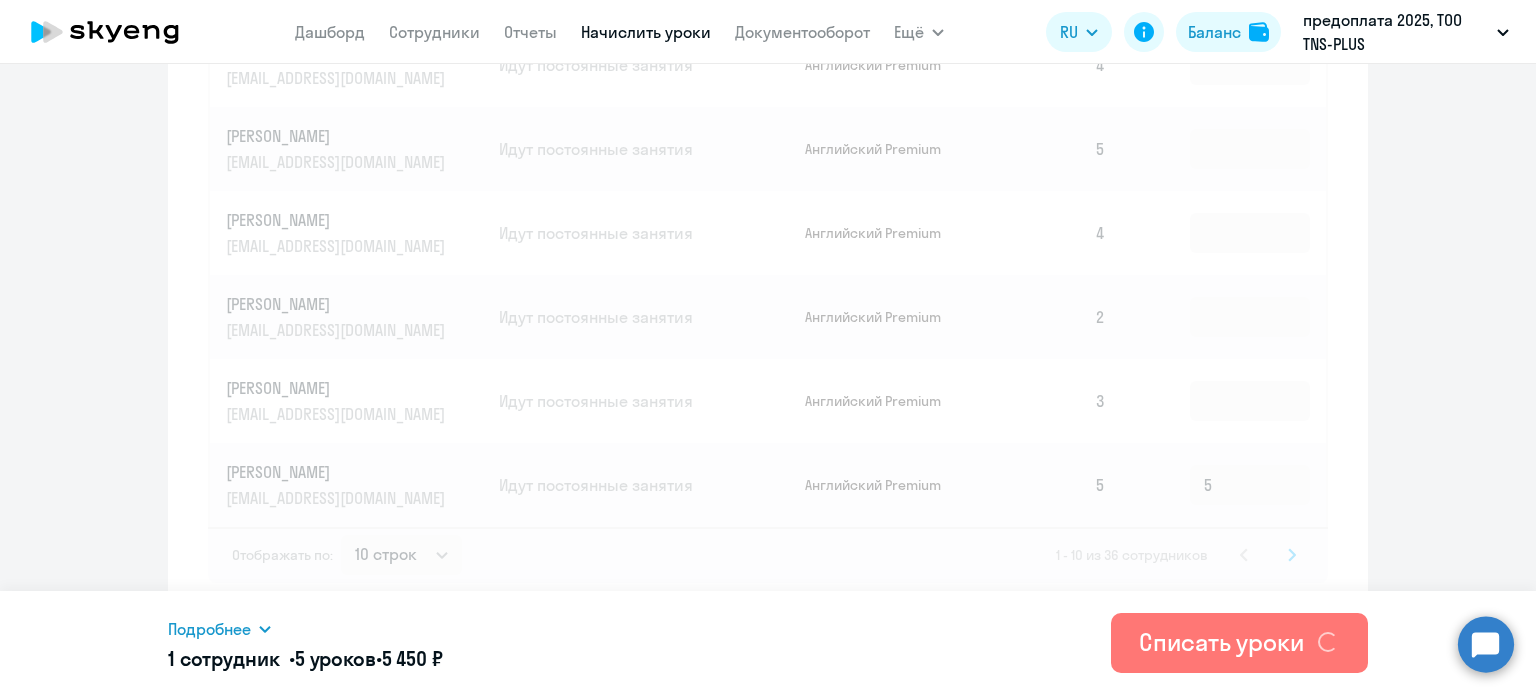 type 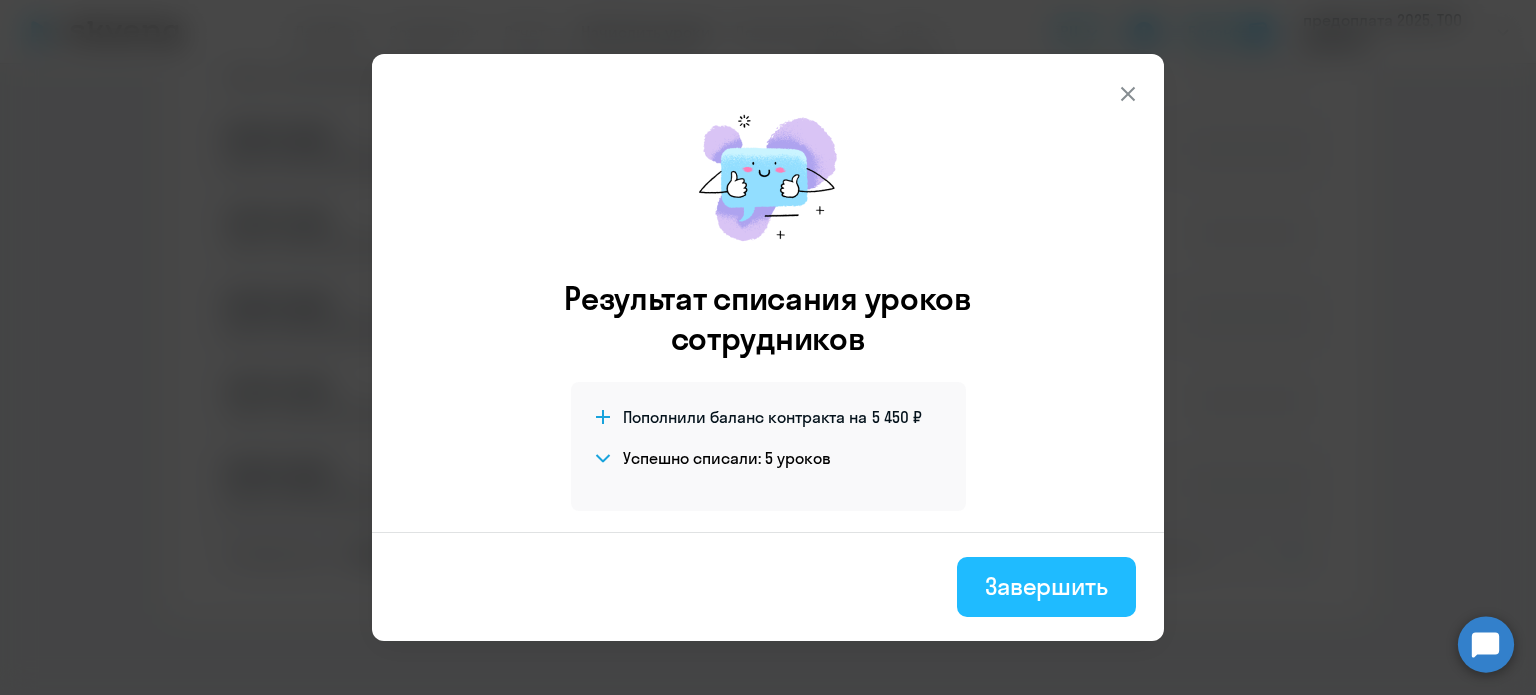 click on "Завершить" at bounding box center [1046, 587] 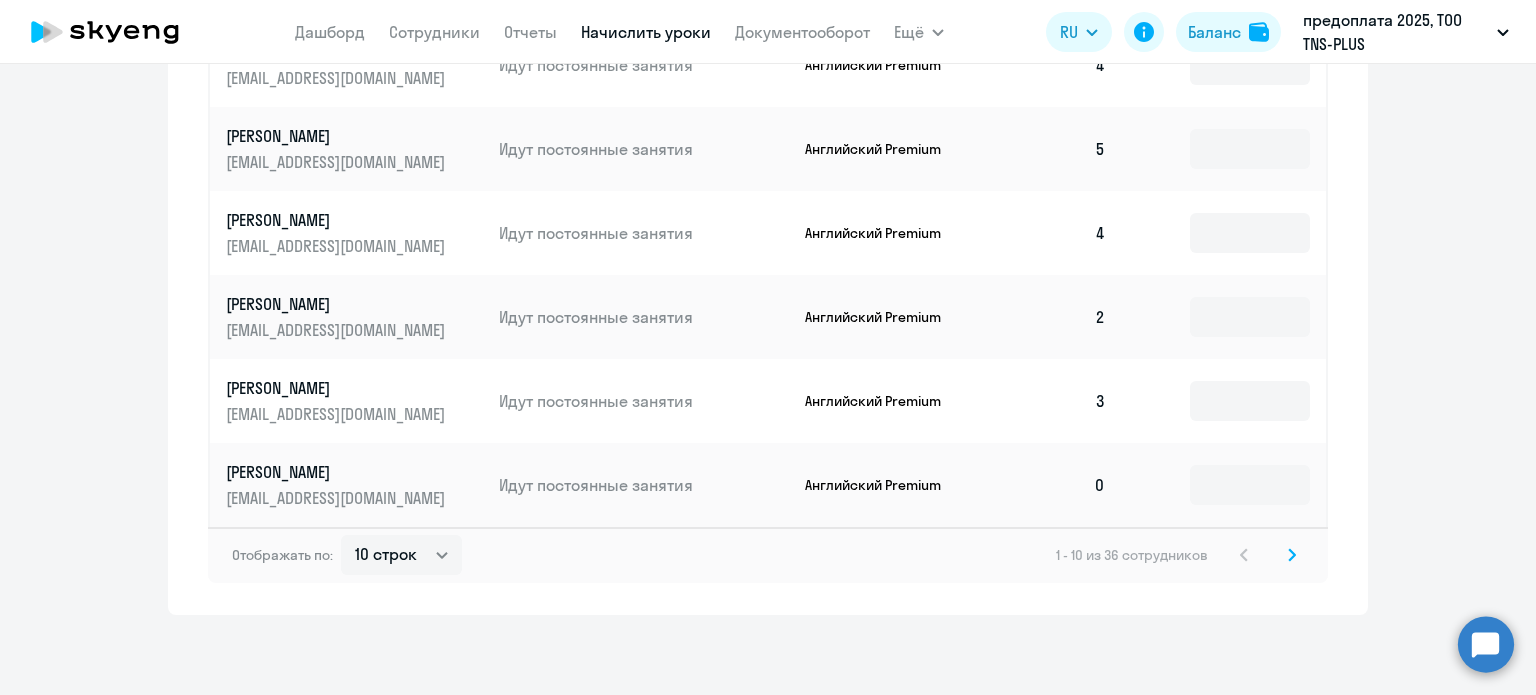 drag, startPoint x: 207, startPoint y: 471, endPoint x: 389, endPoint y: 496, distance: 183.70901 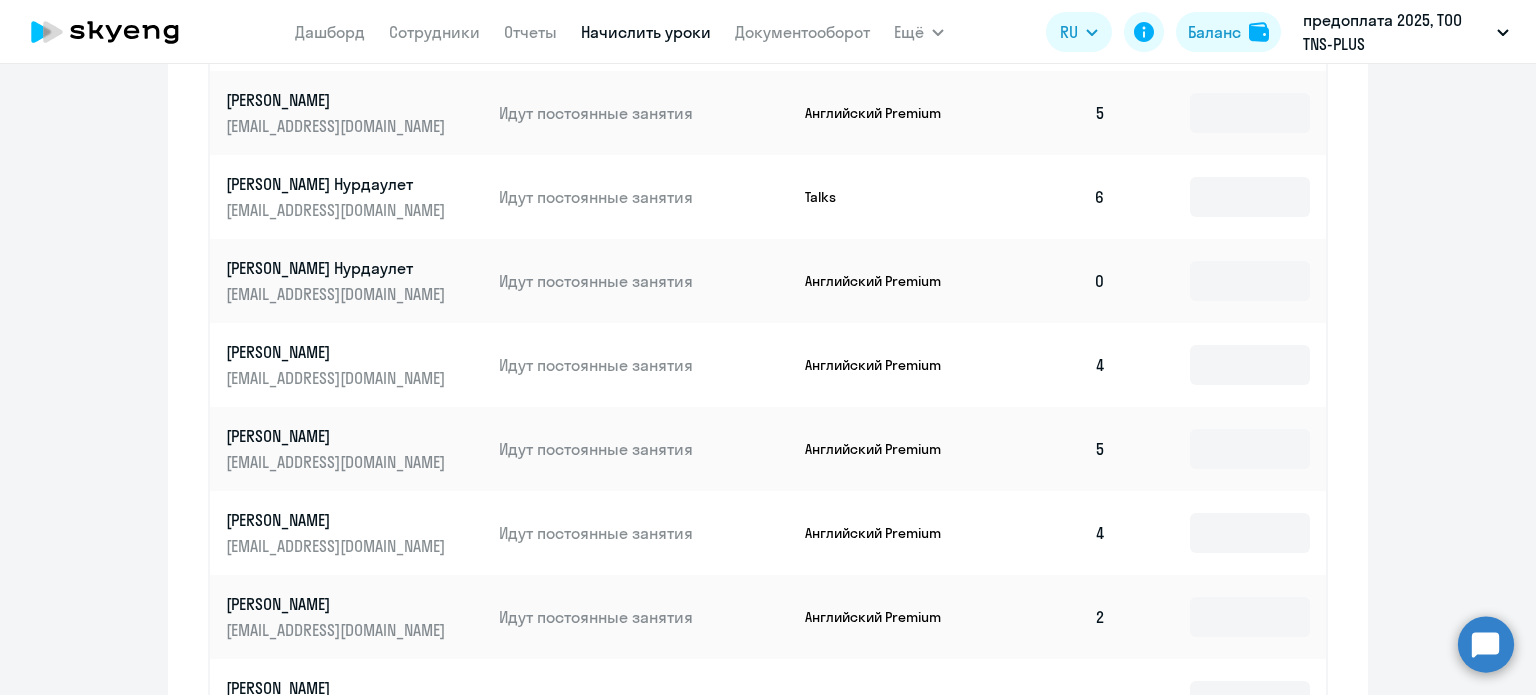scroll, scrollTop: 1239, scrollLeft: 0, axis: vertical 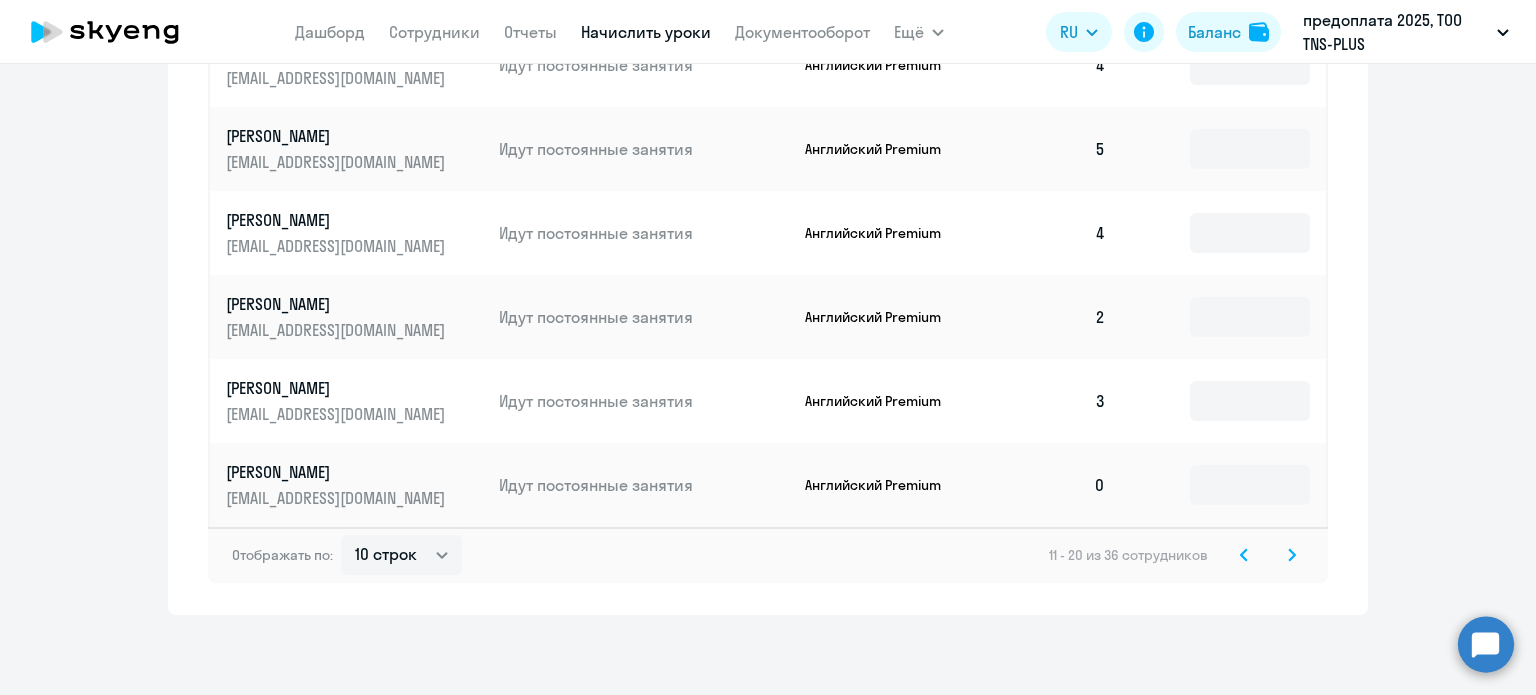 click 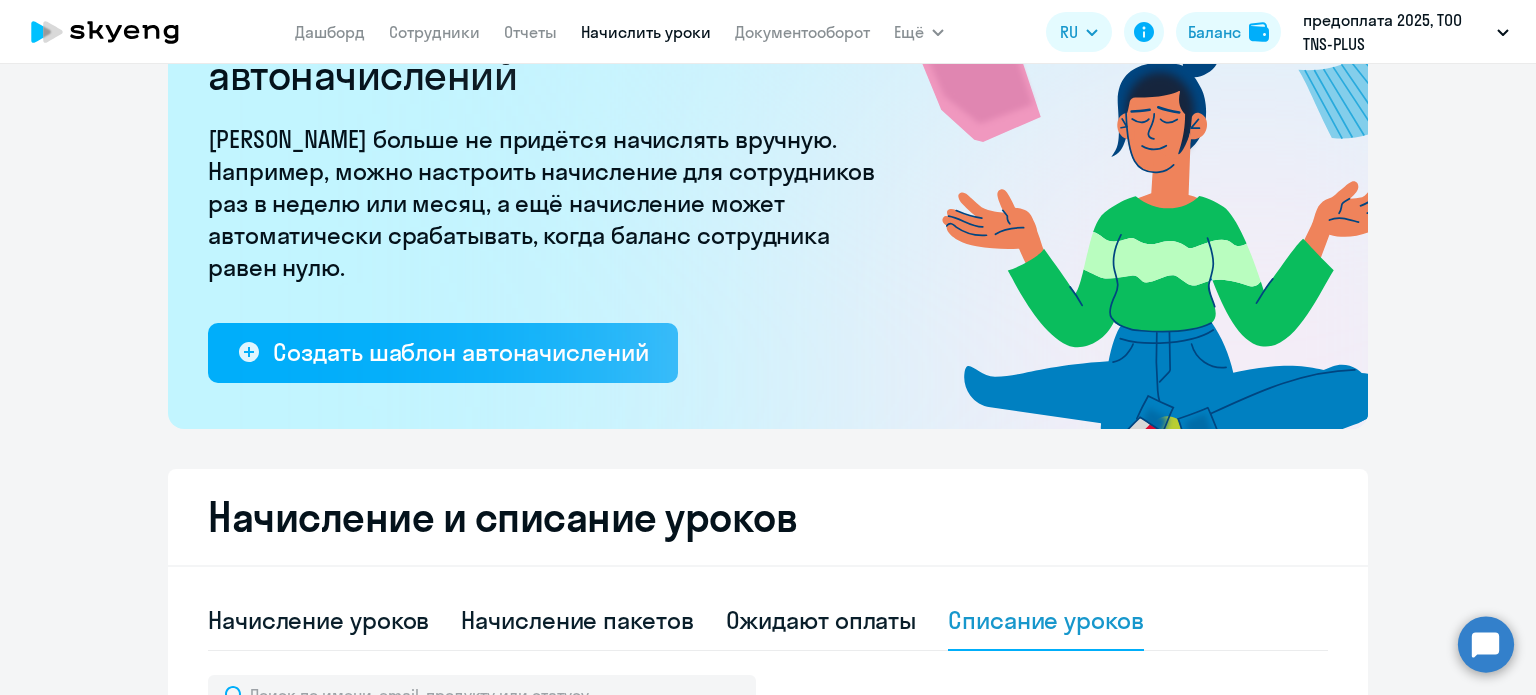 scroll, scrollTop: 0, scrollLeft: 0, axis: both 